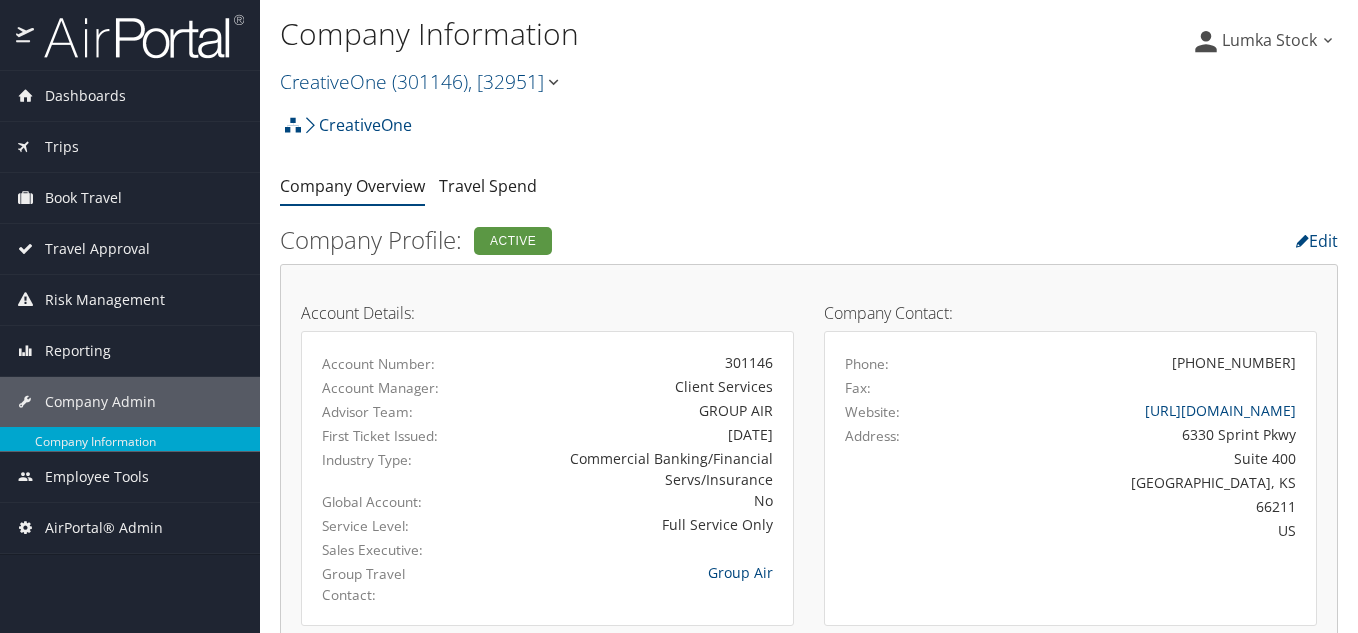 scroll, scrollTop: 0, scrollLeft: 0, axis: both 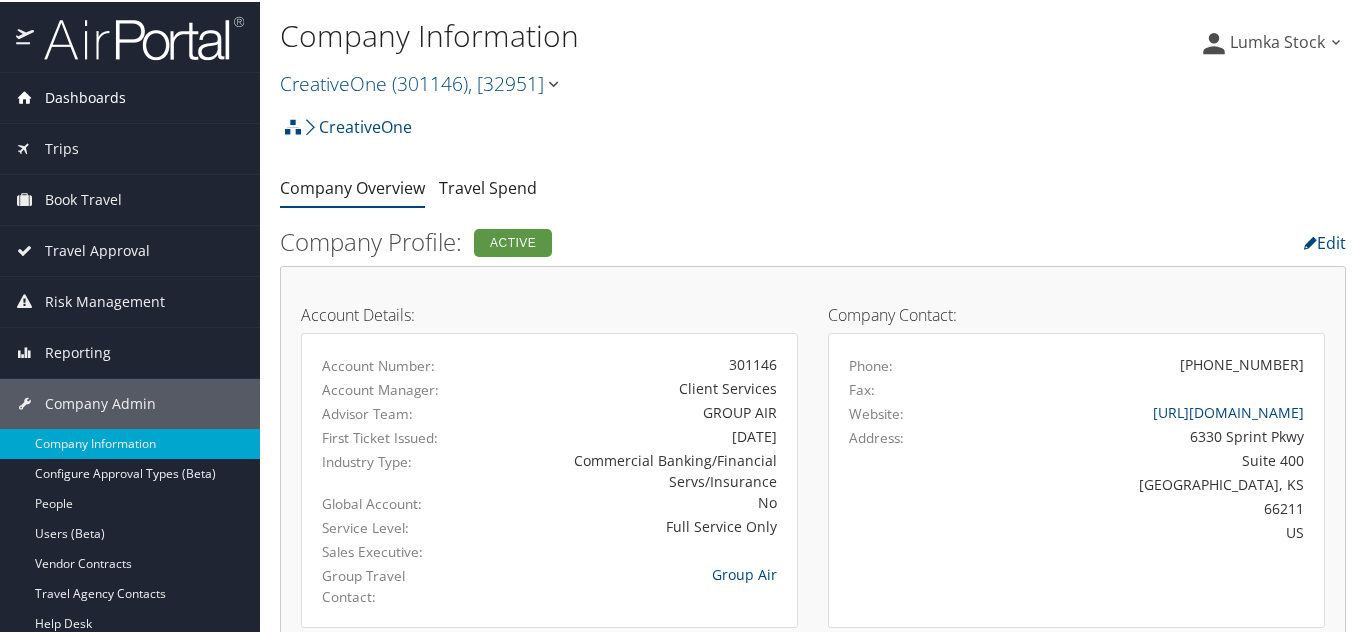 click on "Dashboards" at bounding box center [85, 96] 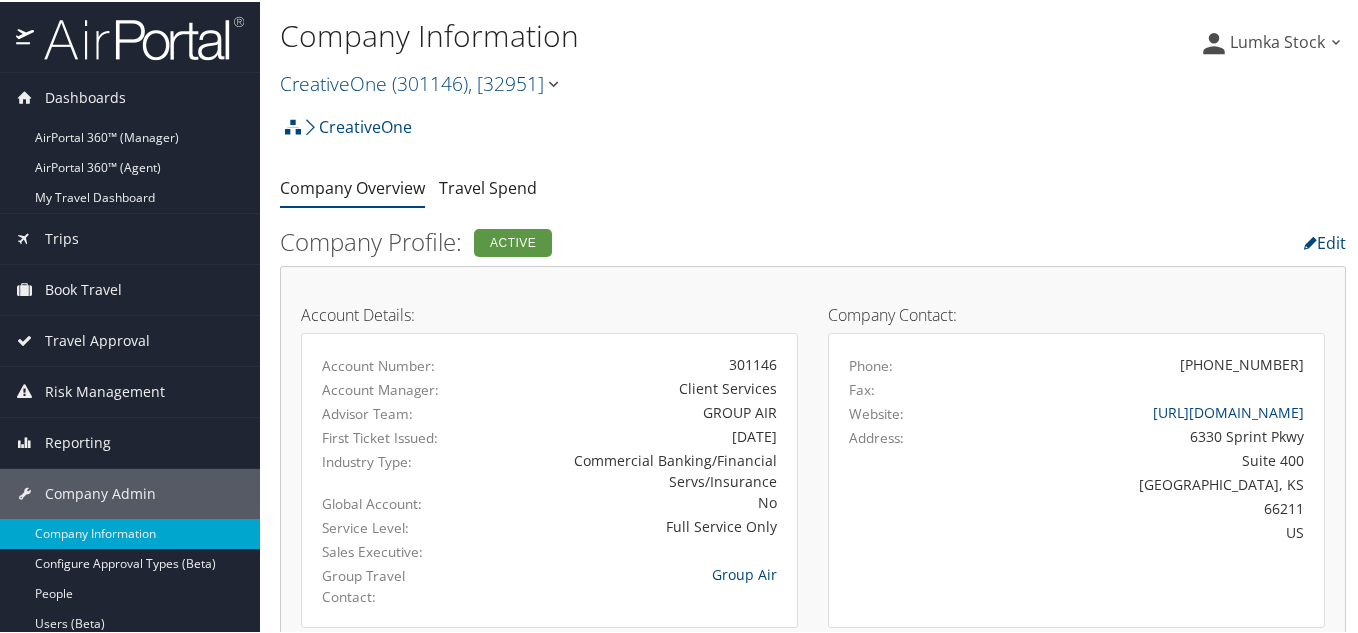 click at bounding box center [144, 36] 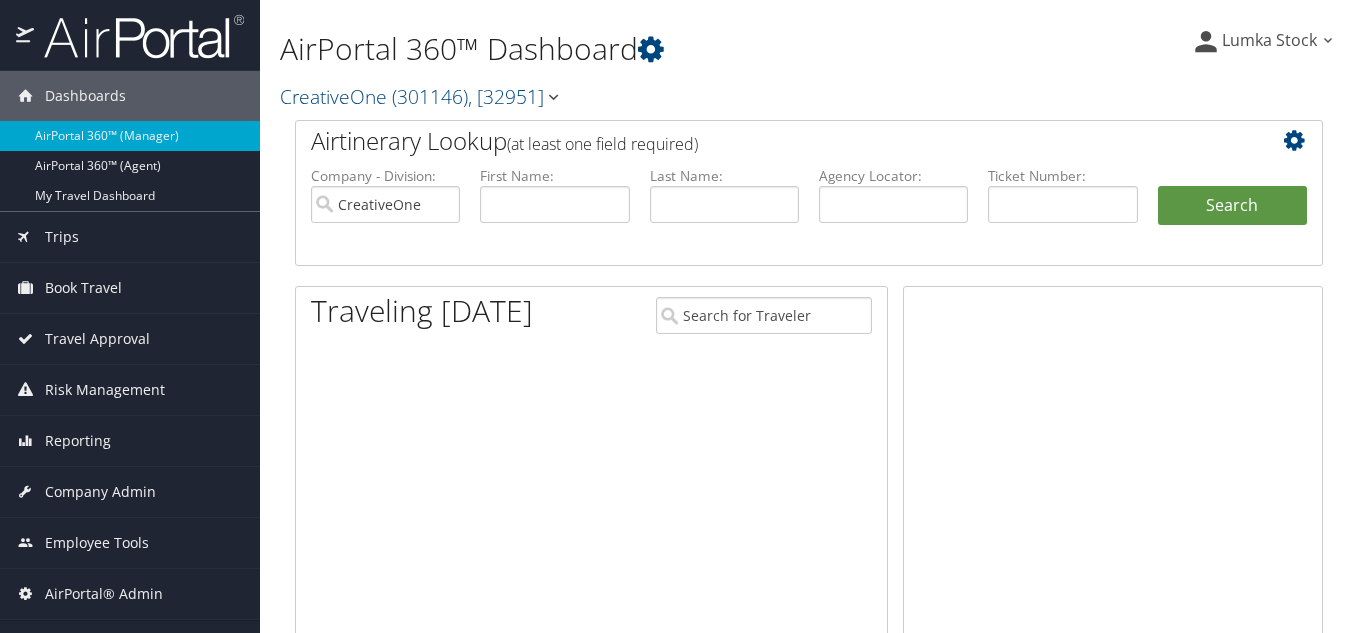 scroll, scrollTop: 0, scrollLeft: 0, axis: both 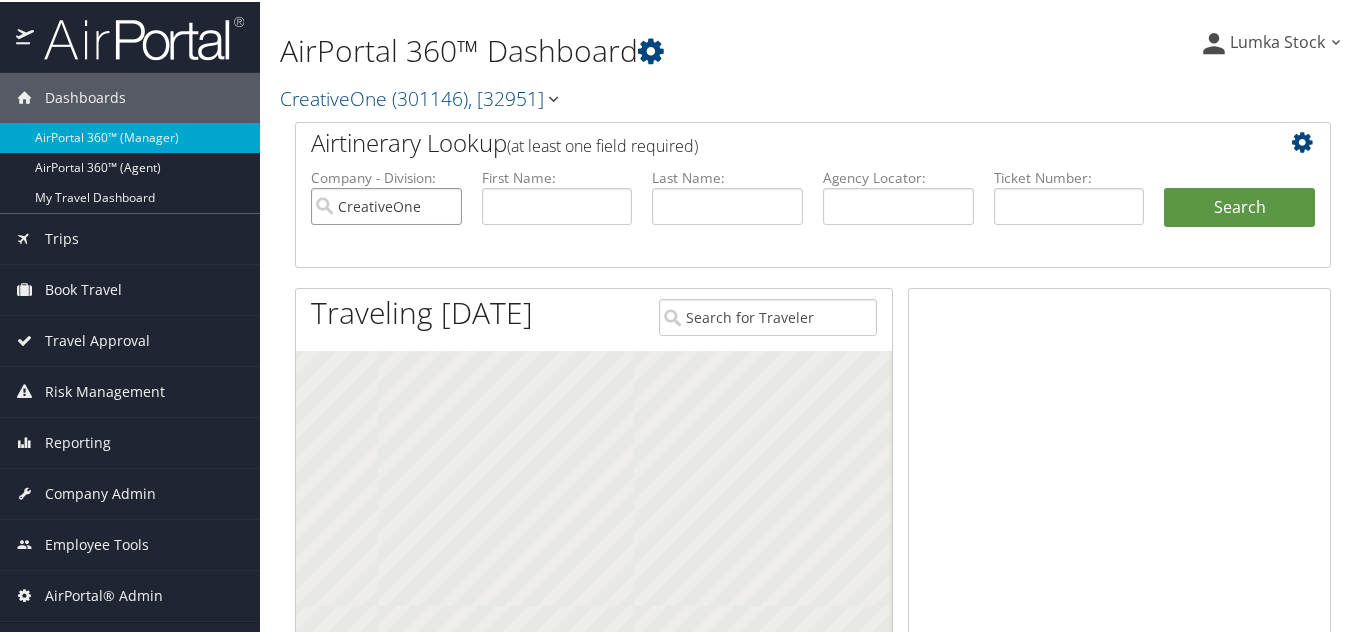 click on "CreativeOne" at bounding box center [386, 204] 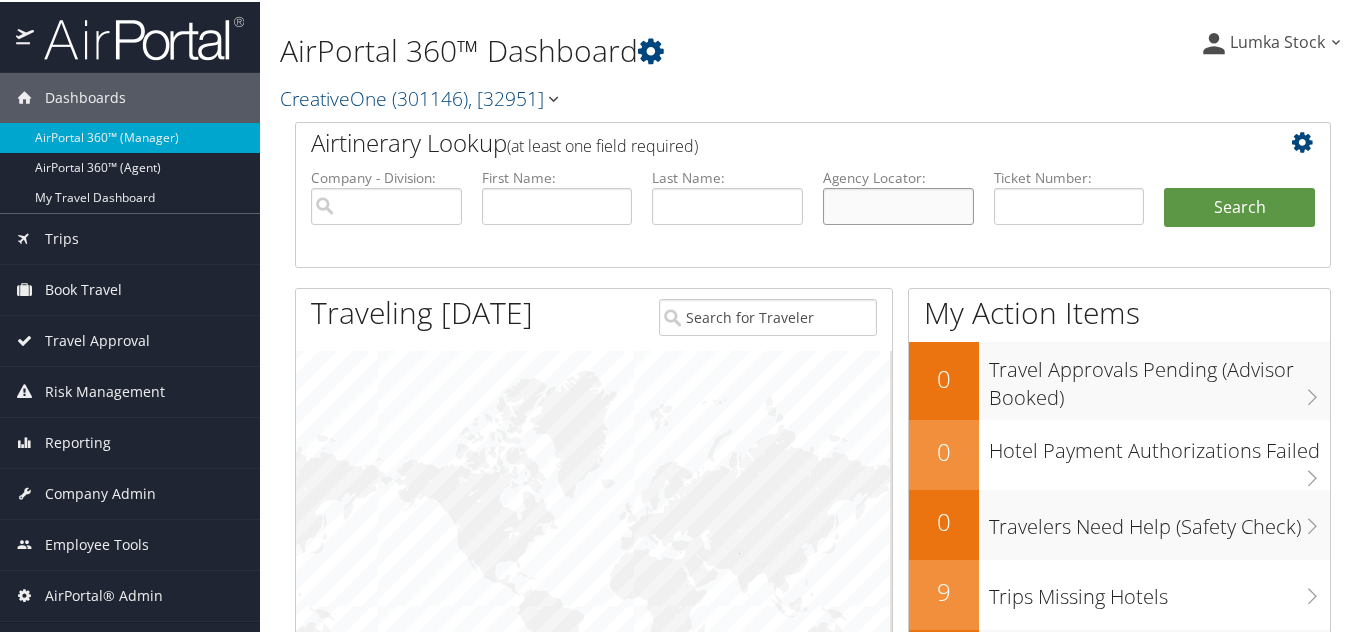 click at bounding box center [898, 204] 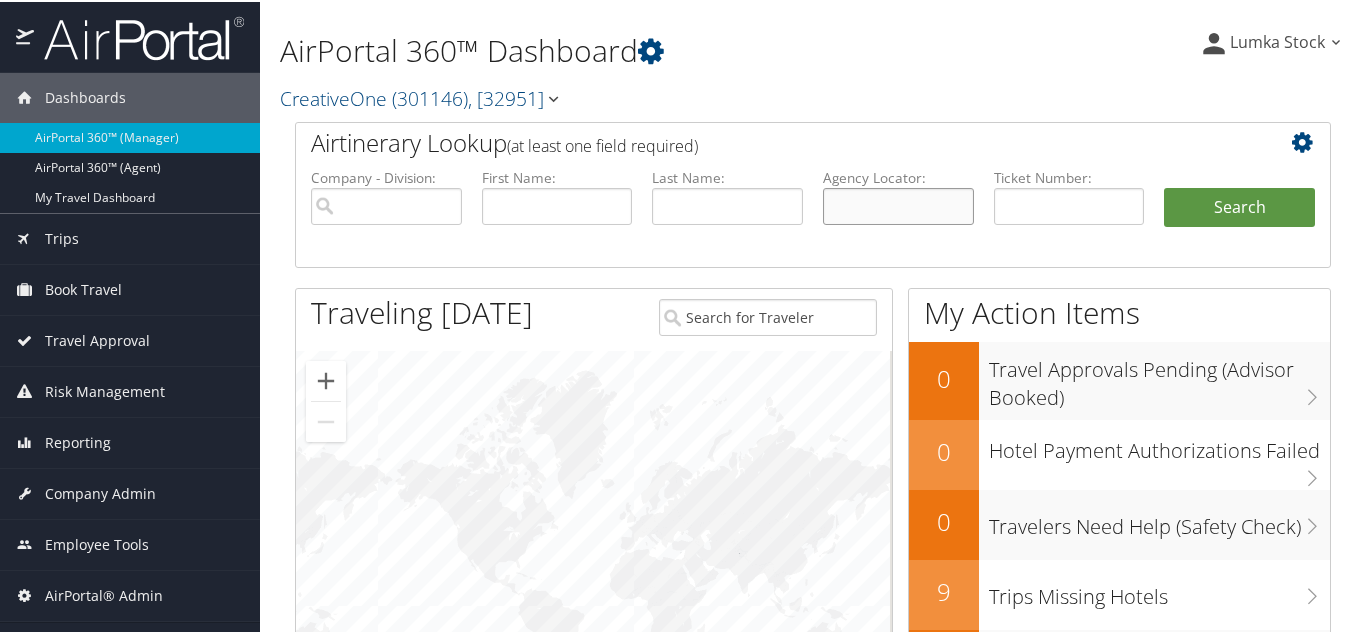 paste on "DQZUMS" 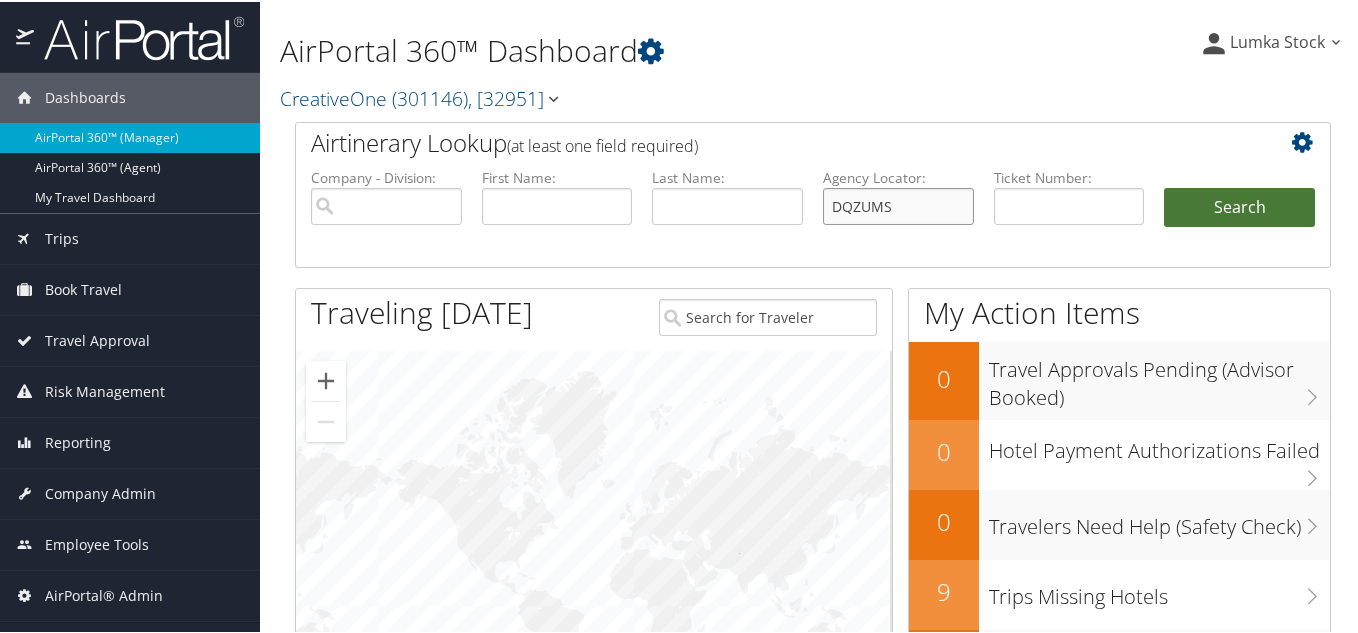 type on "DQZUMS" 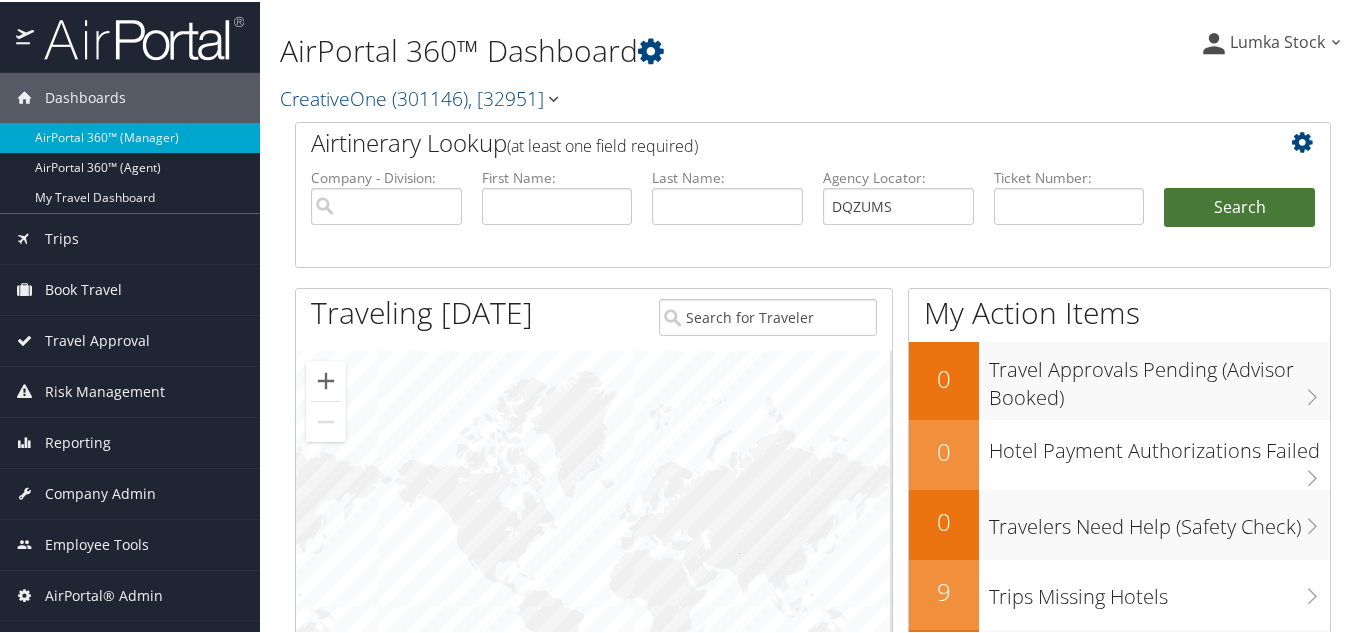 click on "Search" at bounding box center [1239, 206] 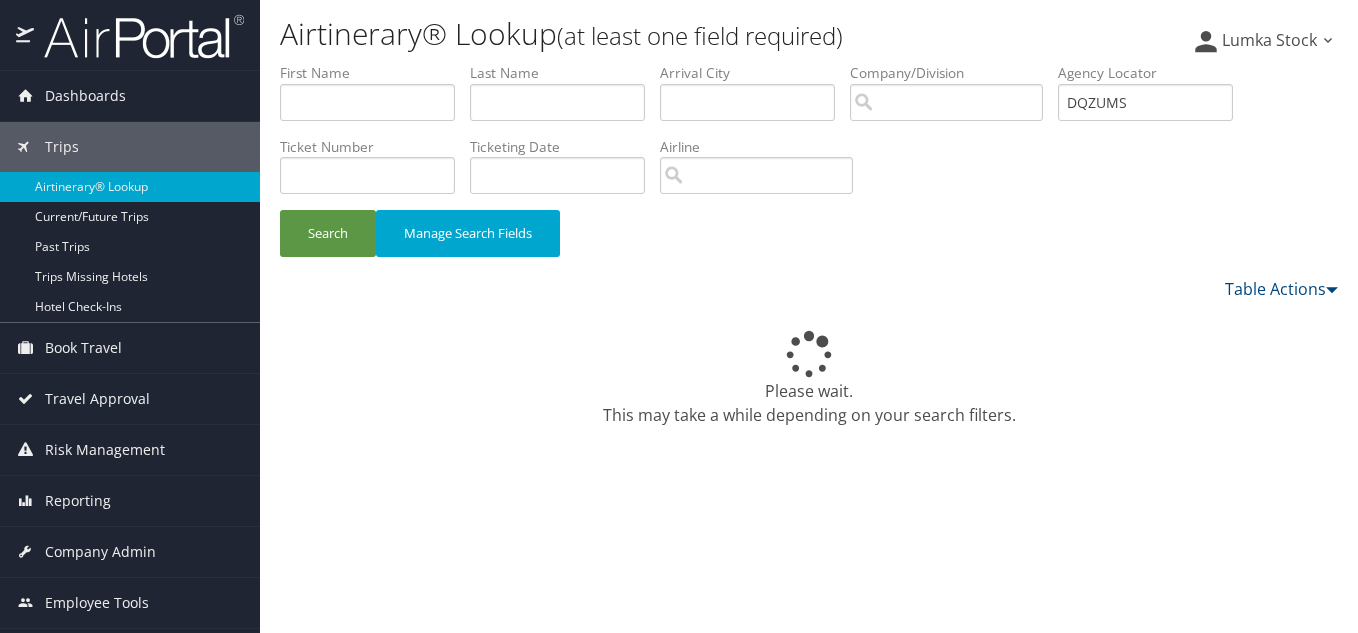 scroll, scrollTop: 0, scrollLeft: 0, axis: both 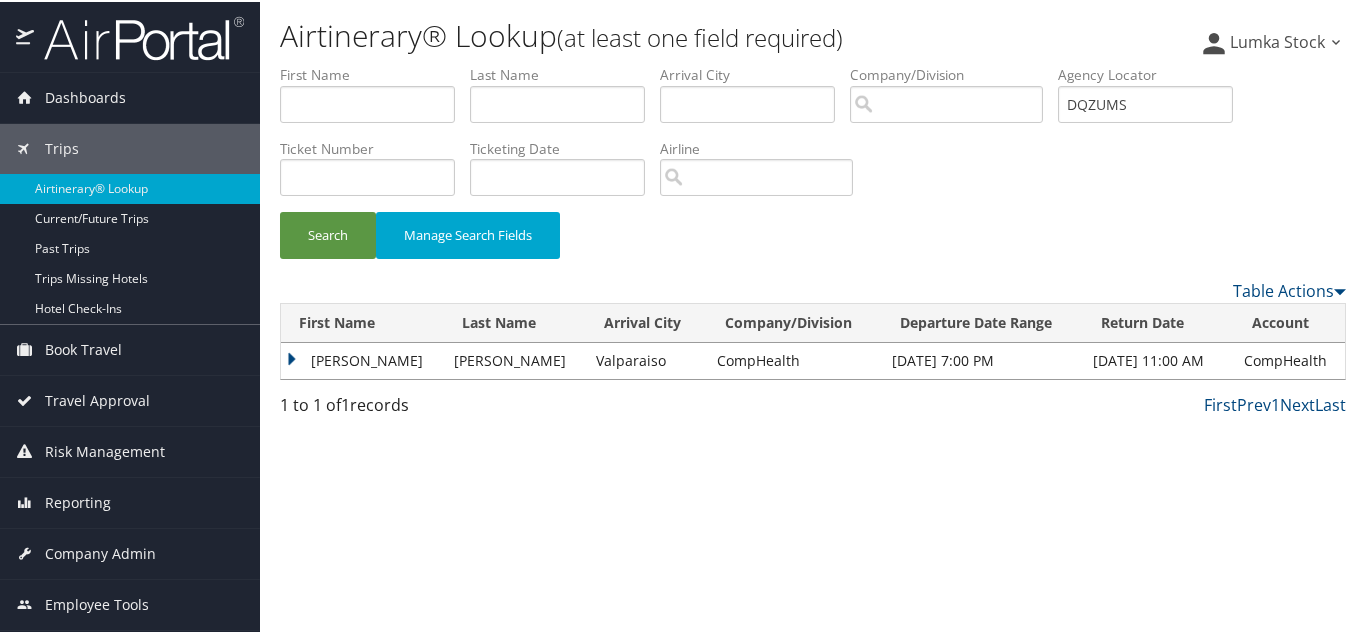 click on "Anthony" at bounding box center (362, 359) 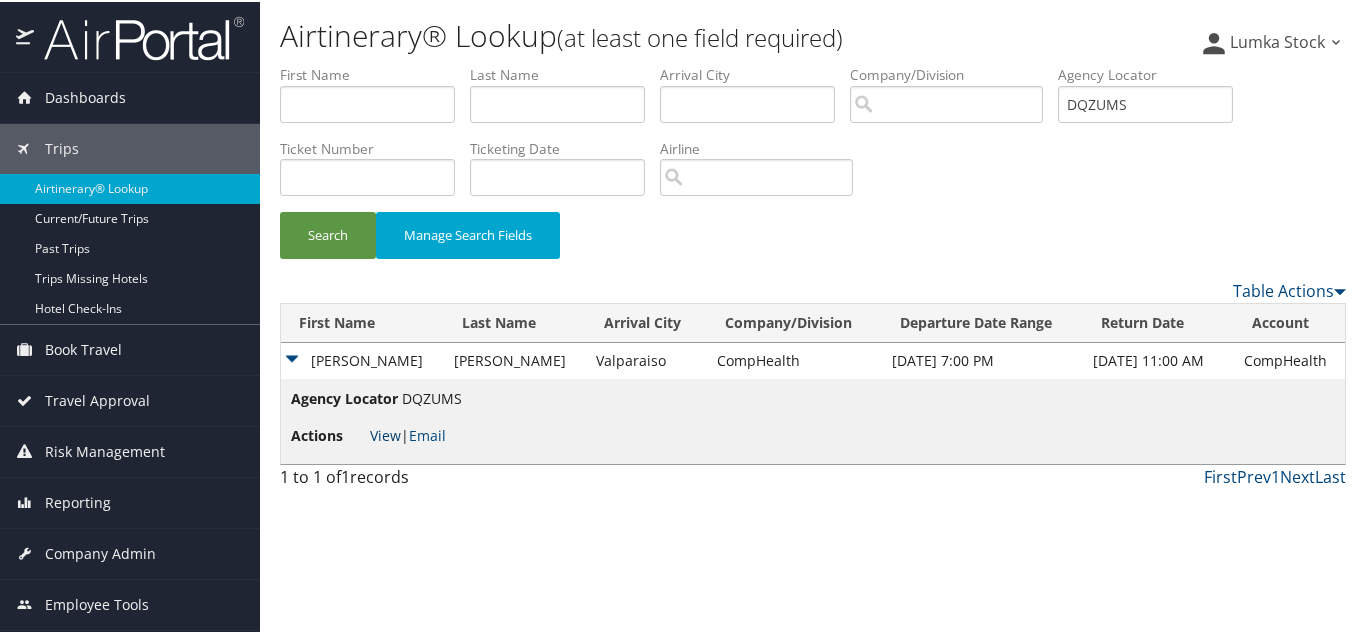 click on "View" at bounding box center (385, 433) 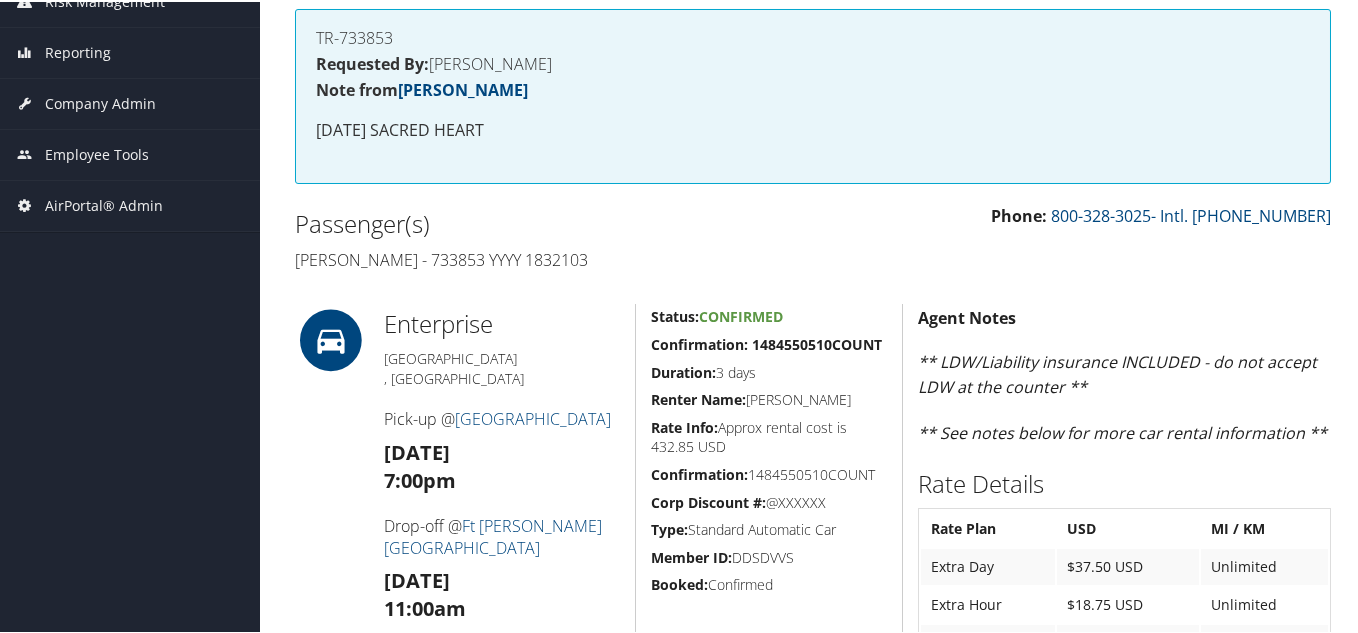 scroll, scrollTop: 0, scrollLeft: 0, axis: both 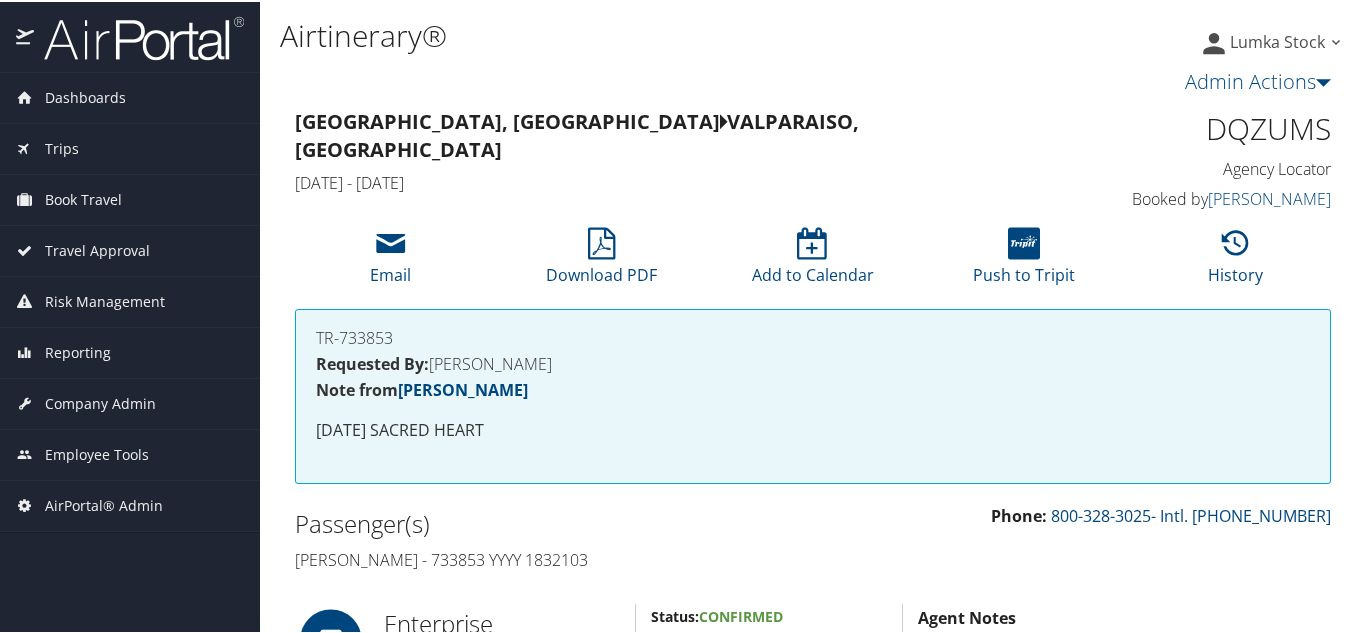 click on "DQZUMS" at bounding box center [1213, 127] 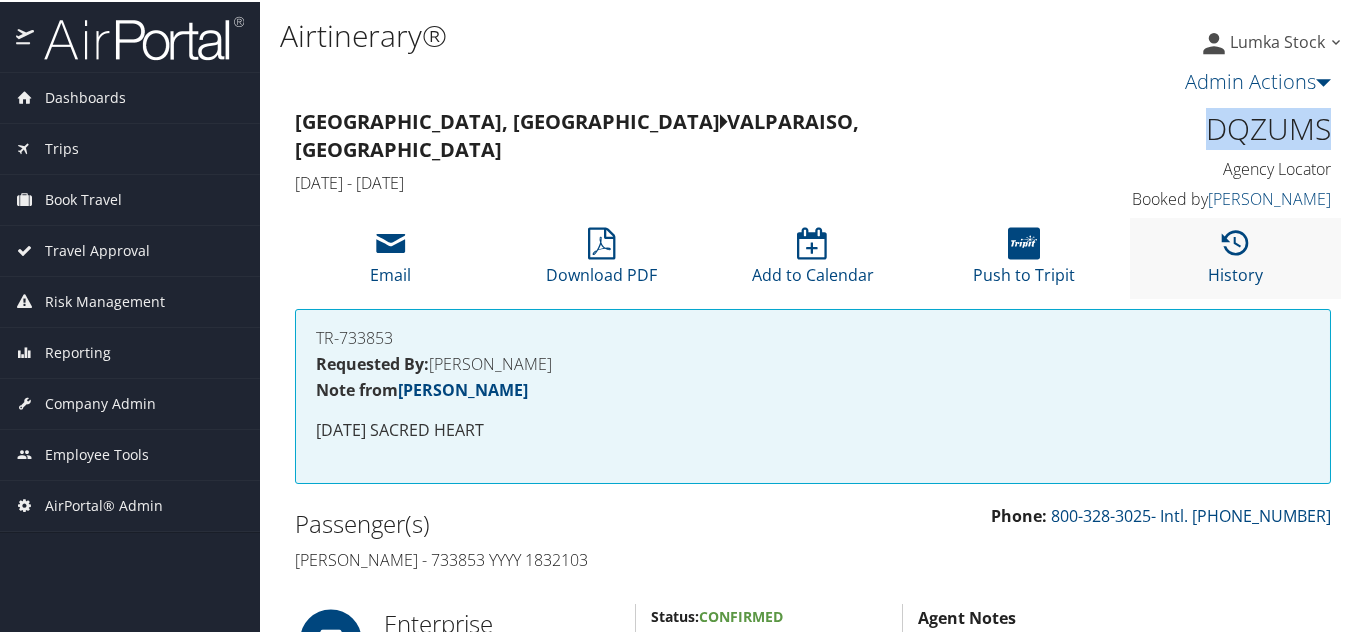 copy on "DQZUMS" 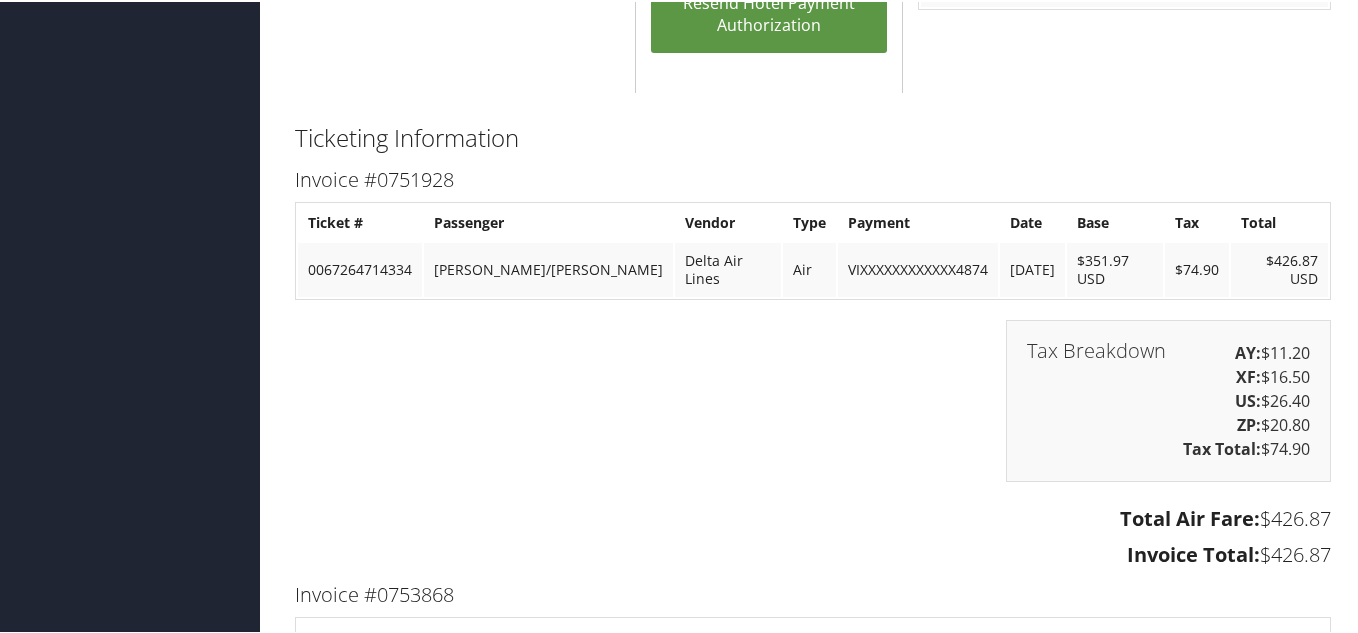 scroll, scrollTop: 1200, scrollLeft: 0, axis: vertical 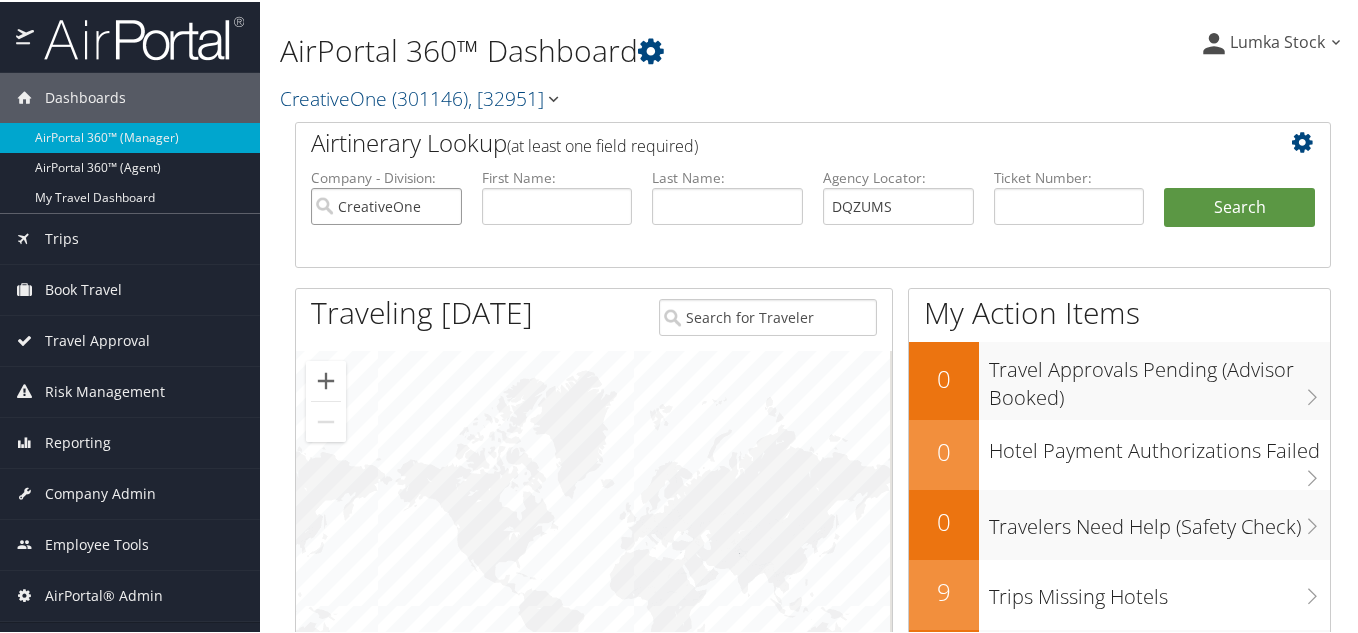 click on "CreativeOne" at bounding box center [386, 204] 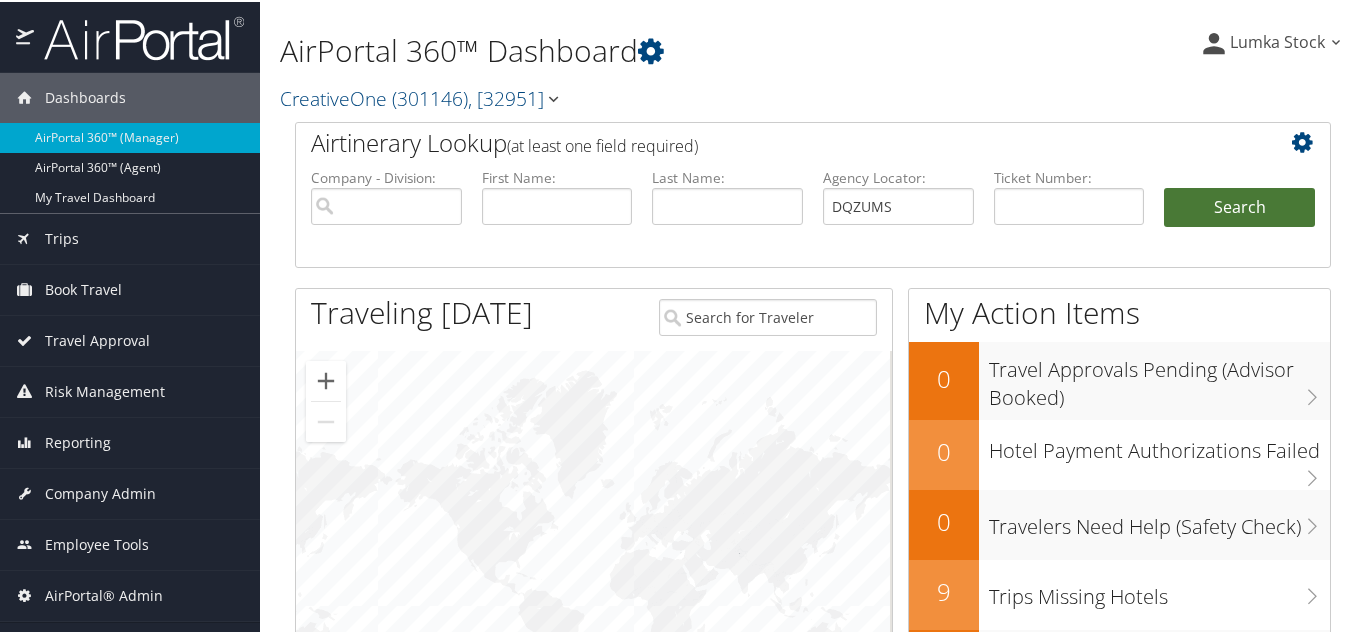 click on "Search" at bounding box center (1239, 206) 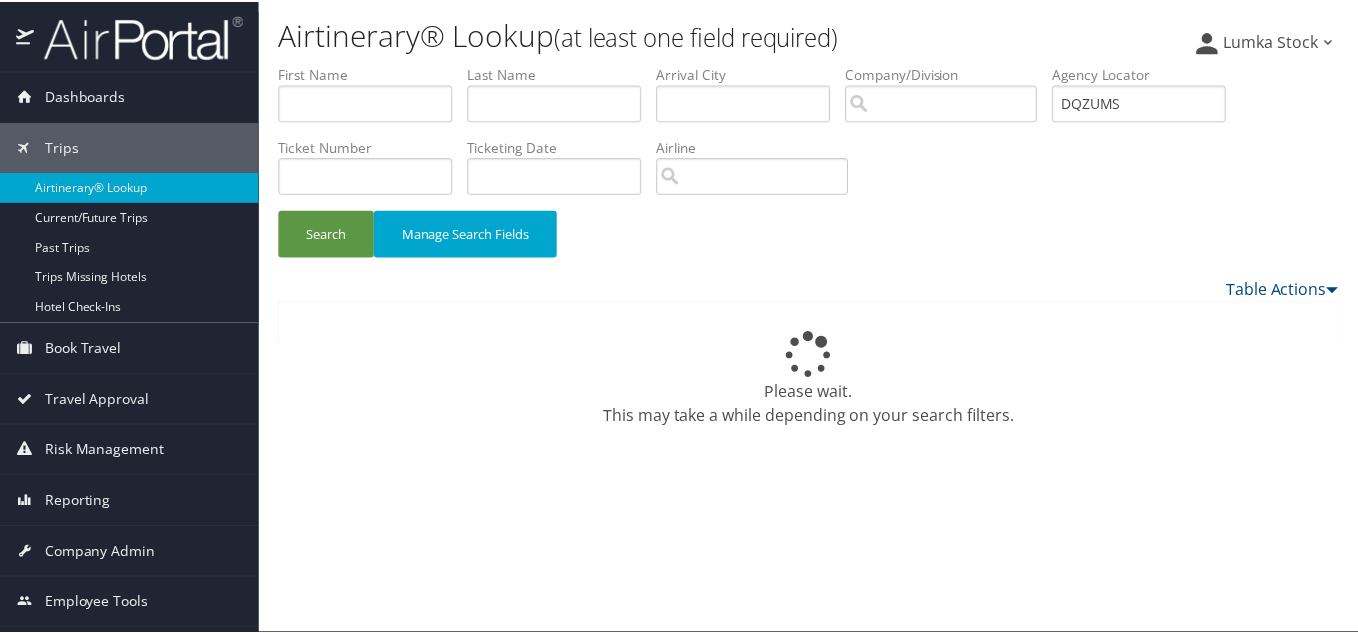 scroll, scrollTop: 0, scrollLeft: 0, axis: both 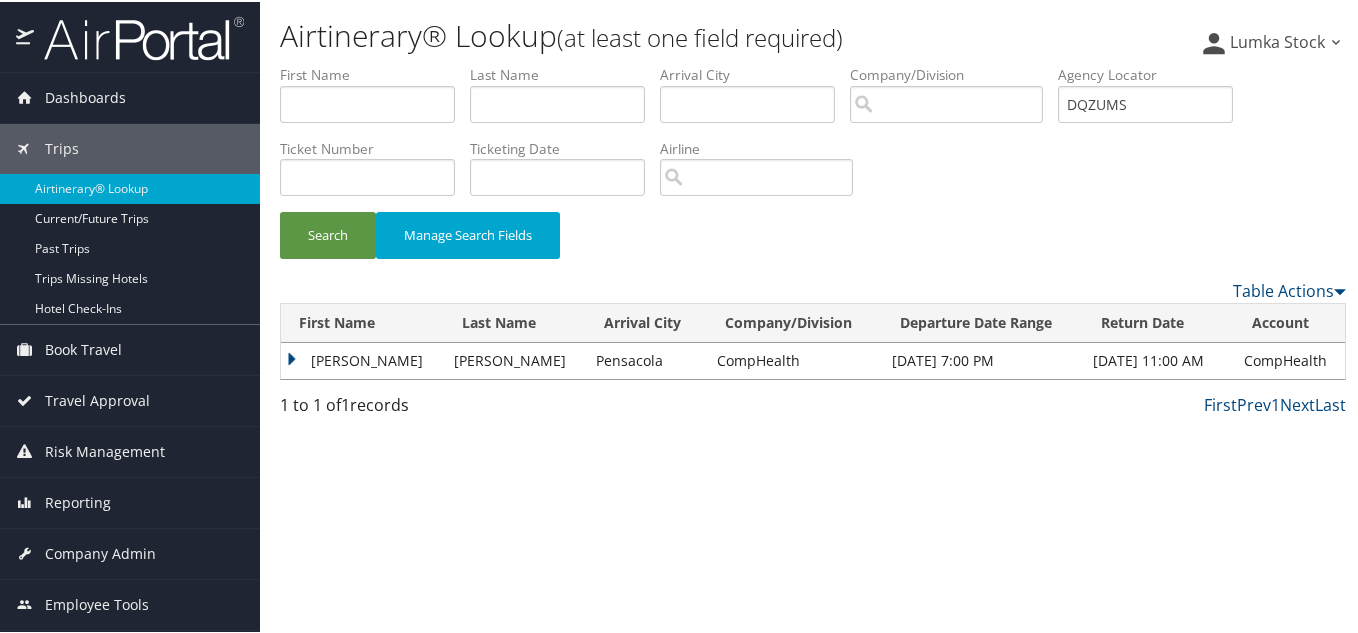 click on "Anthony" at bounding box center (362, 359) 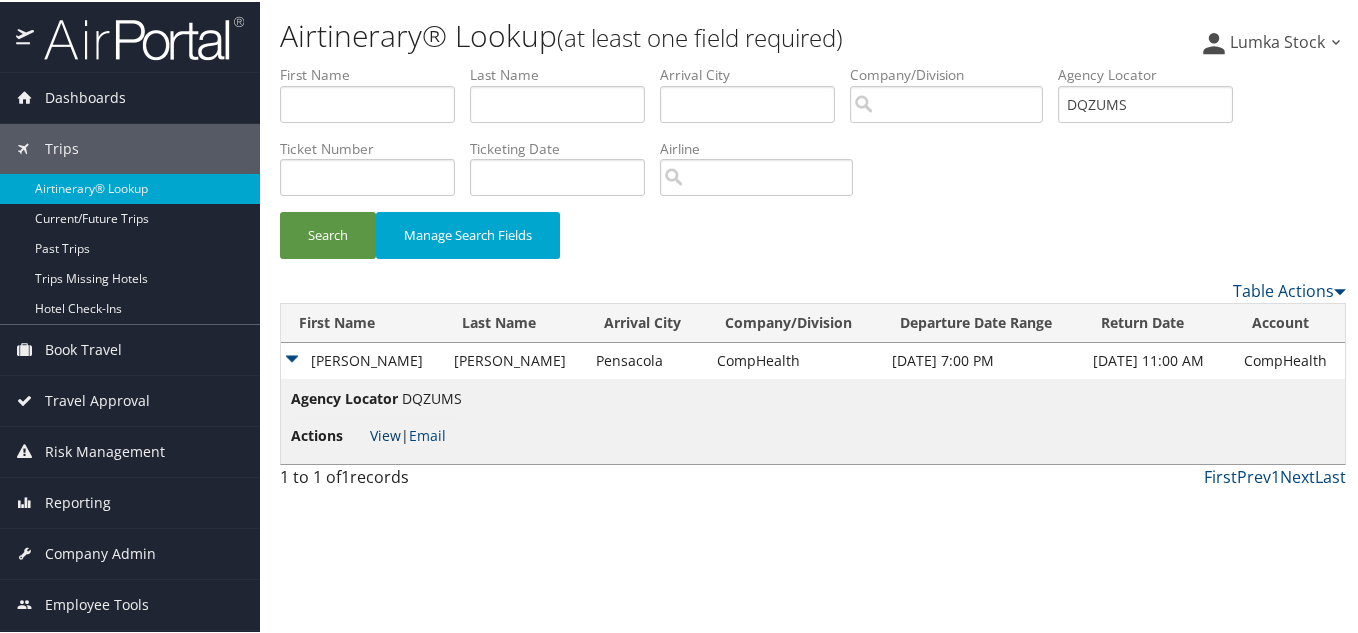 click on "View" at bounding box center (385, 433) 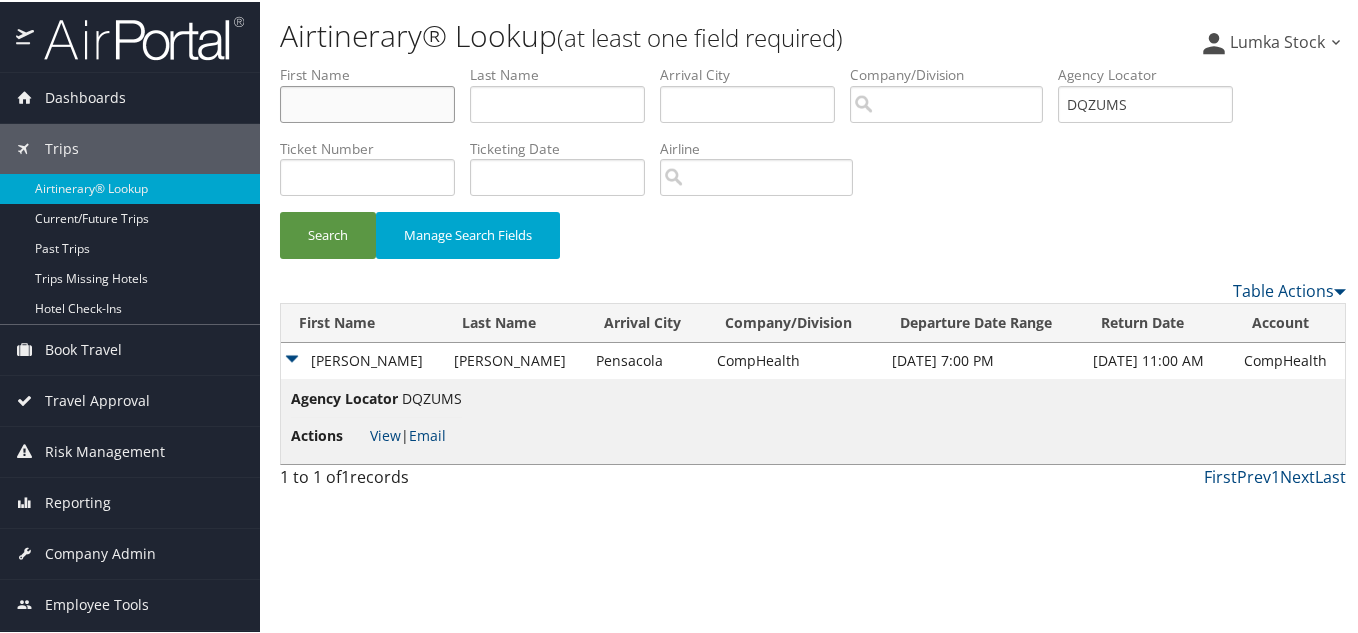 click at bounding box center [367, 102] 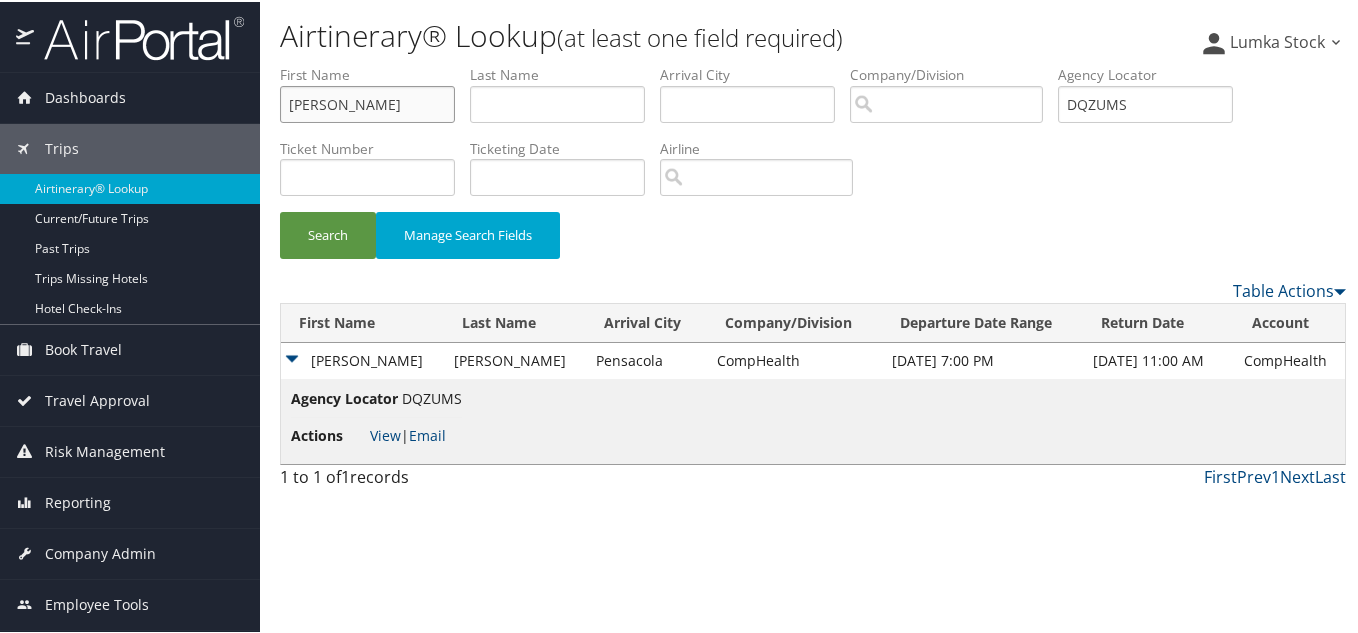 type on "david" 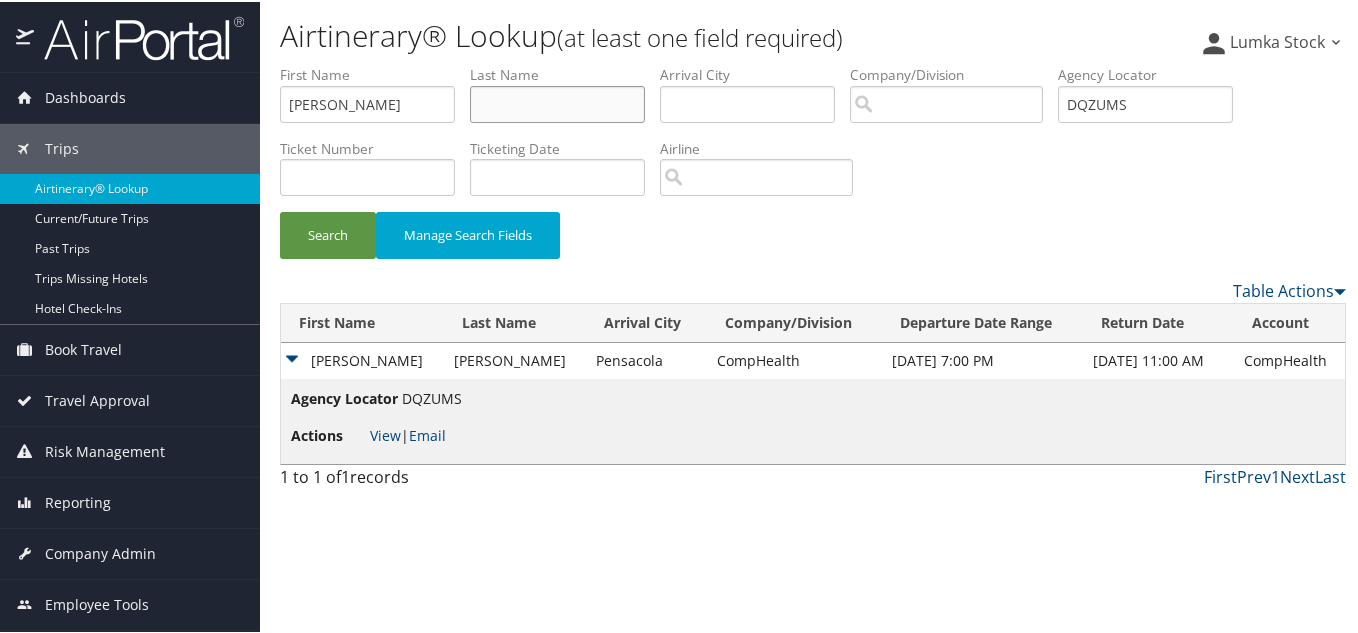 click at bounding box center [557, 102] 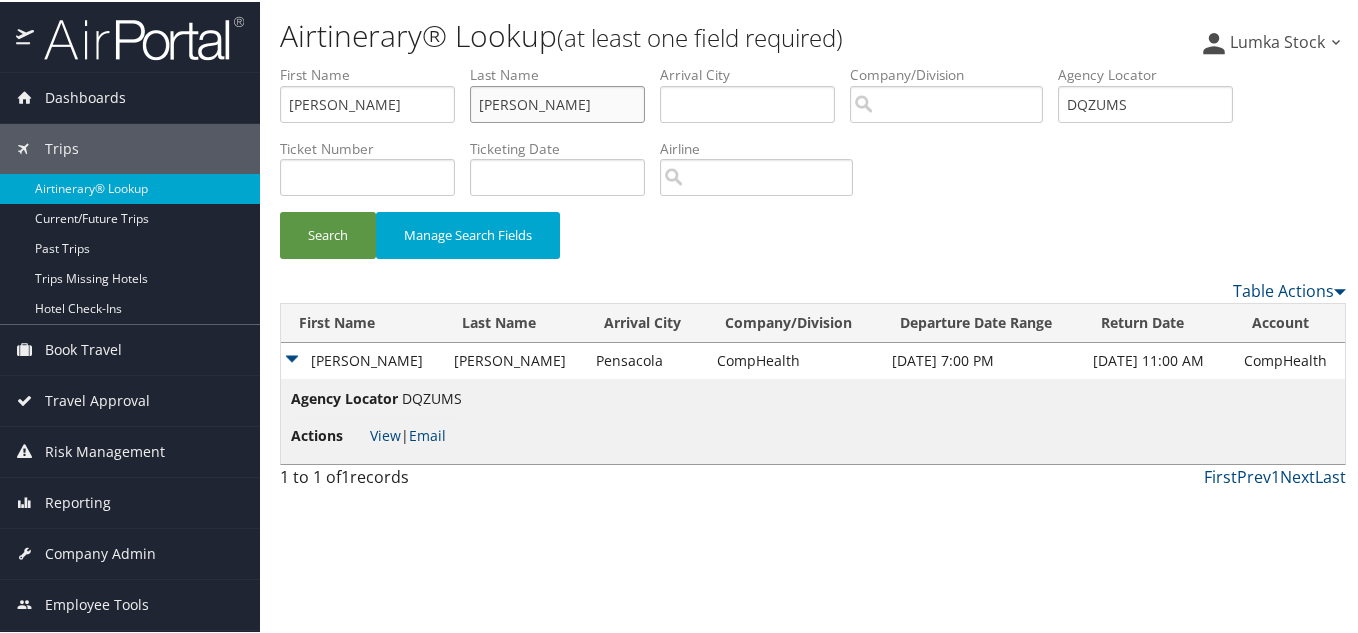type on "parrella" 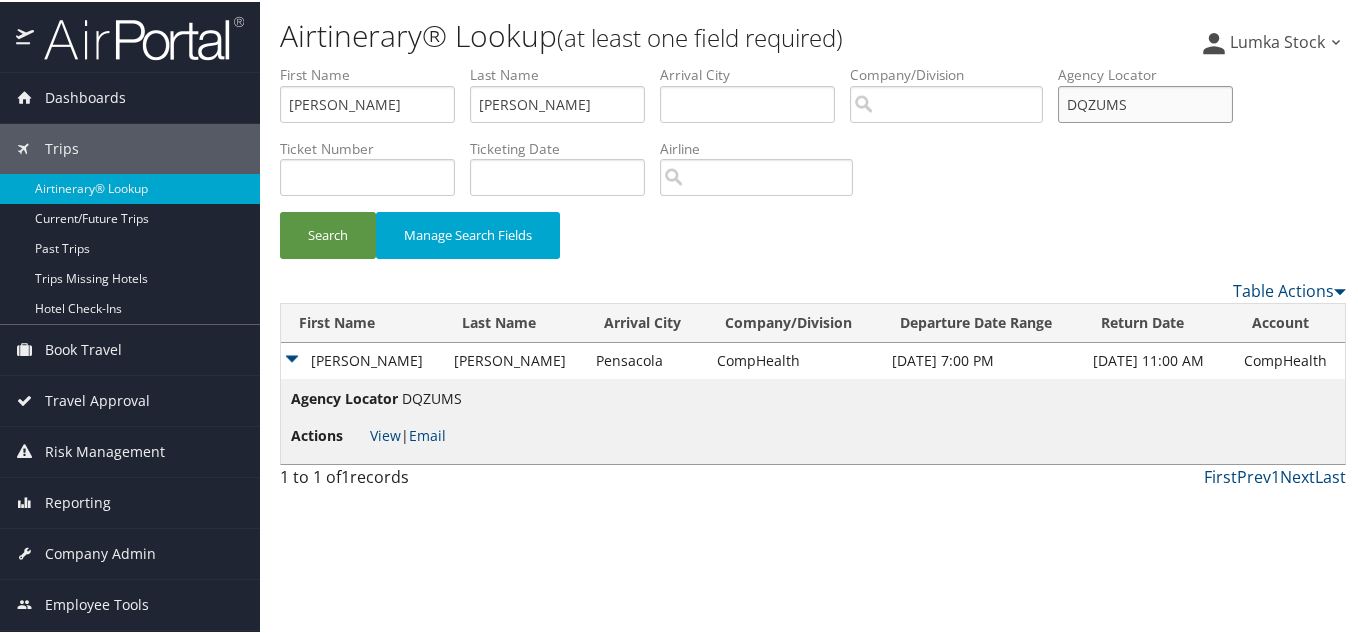 drag, startPoint x: 1192, startPoint y: 99, endPoint x: 1015, endPoint y: 118, distance: 178.01685 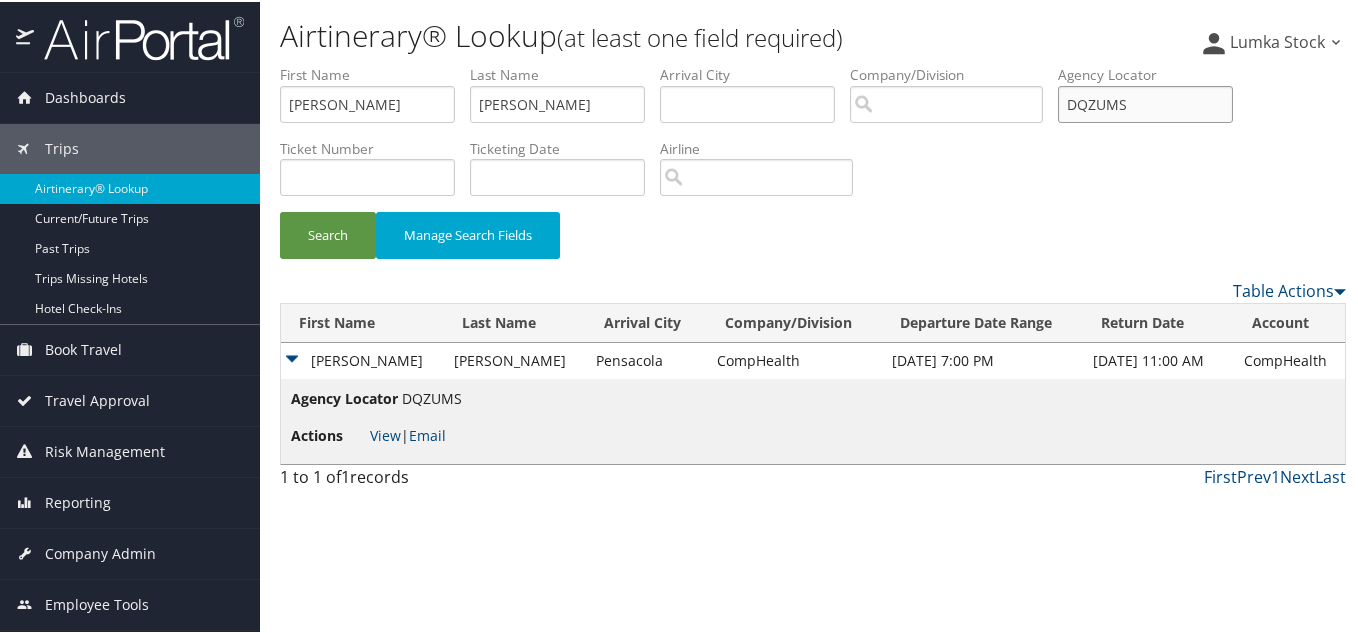 click on "First Name david Last Name parrella Departure City Arrival City Company/Division Airport/City Code Departure Date Range Agency Locator DQZUMS Ticket Number Ticketing Date Invoice Number Flight Number Agent Name Air Confirmation Hotel Confirmation Credit Card - Last 4 Digits Airline Car Rental Chain Hotel Chain Rail Vendor Authorization Billable Client Code Cost Center Department Explanation Manager ID Project Purpose Region Traveler ID" at bounding box center (813, 63) 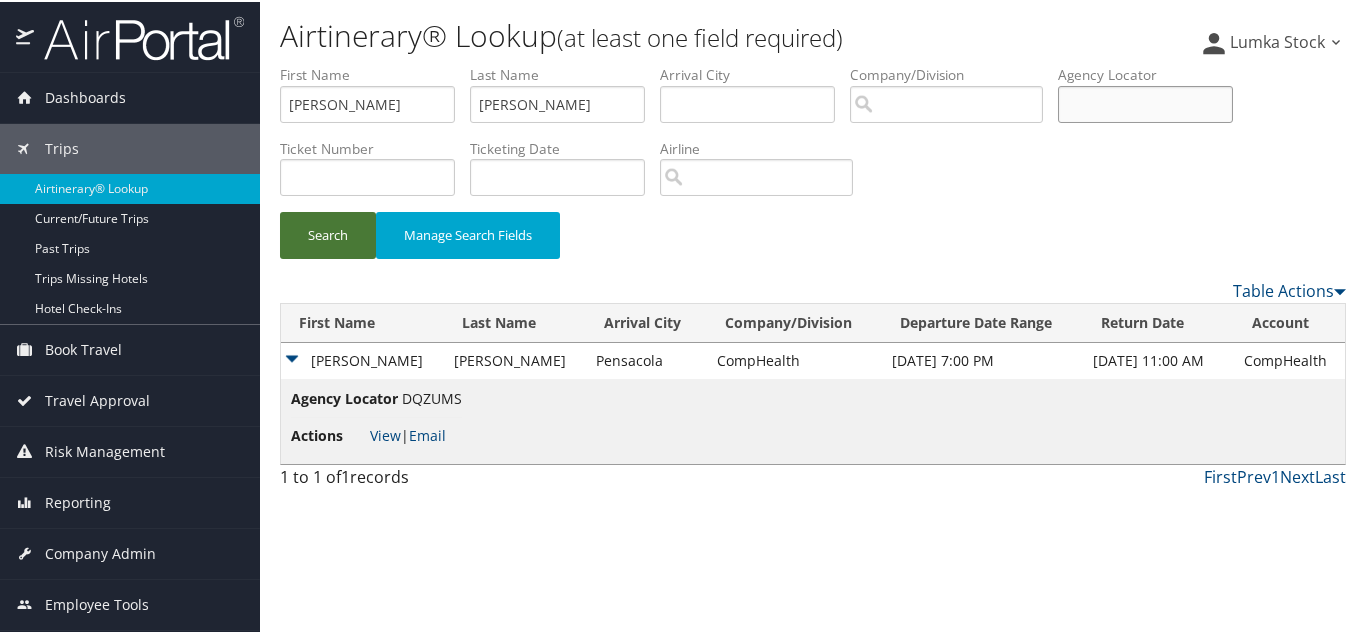 type 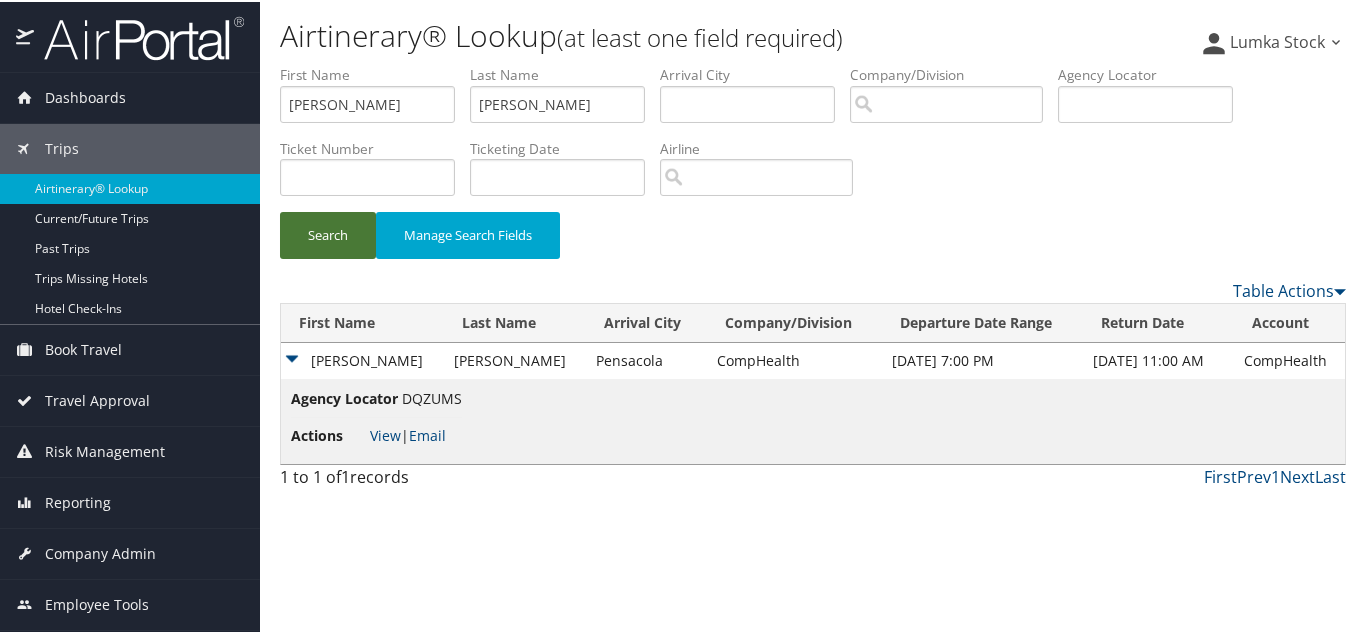 click on "Search" at bounding box center [328, 233] 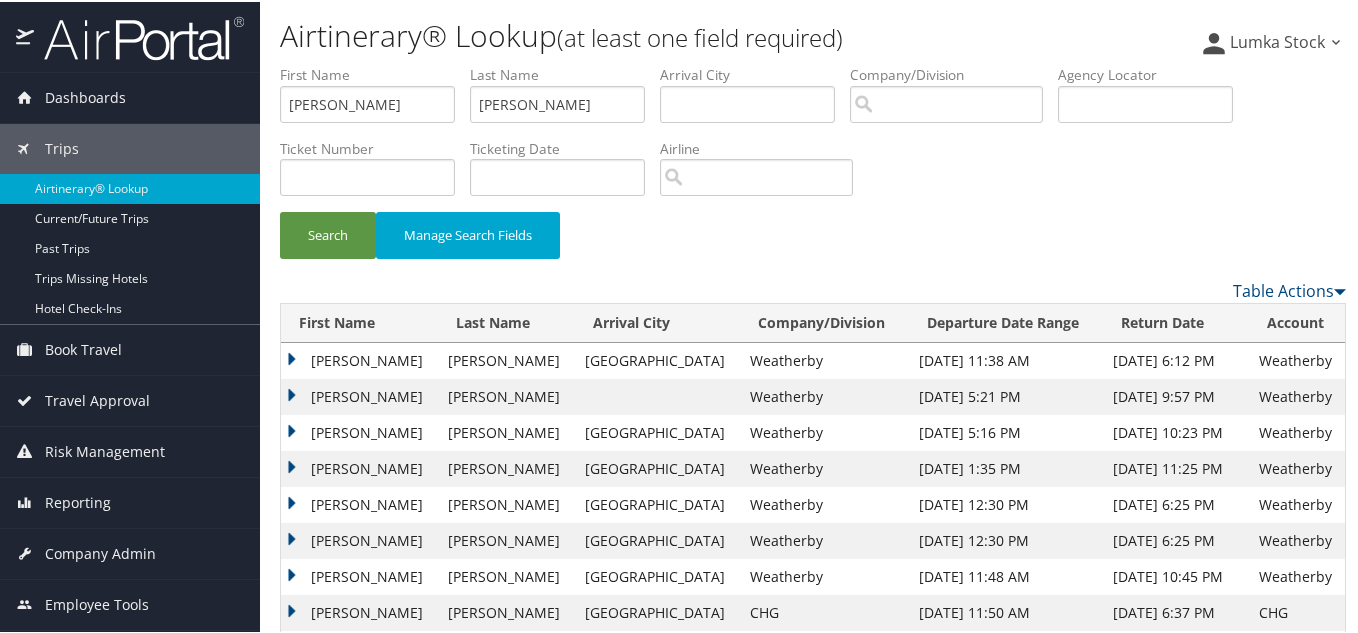click on "David" at bounding box center (359, 431) 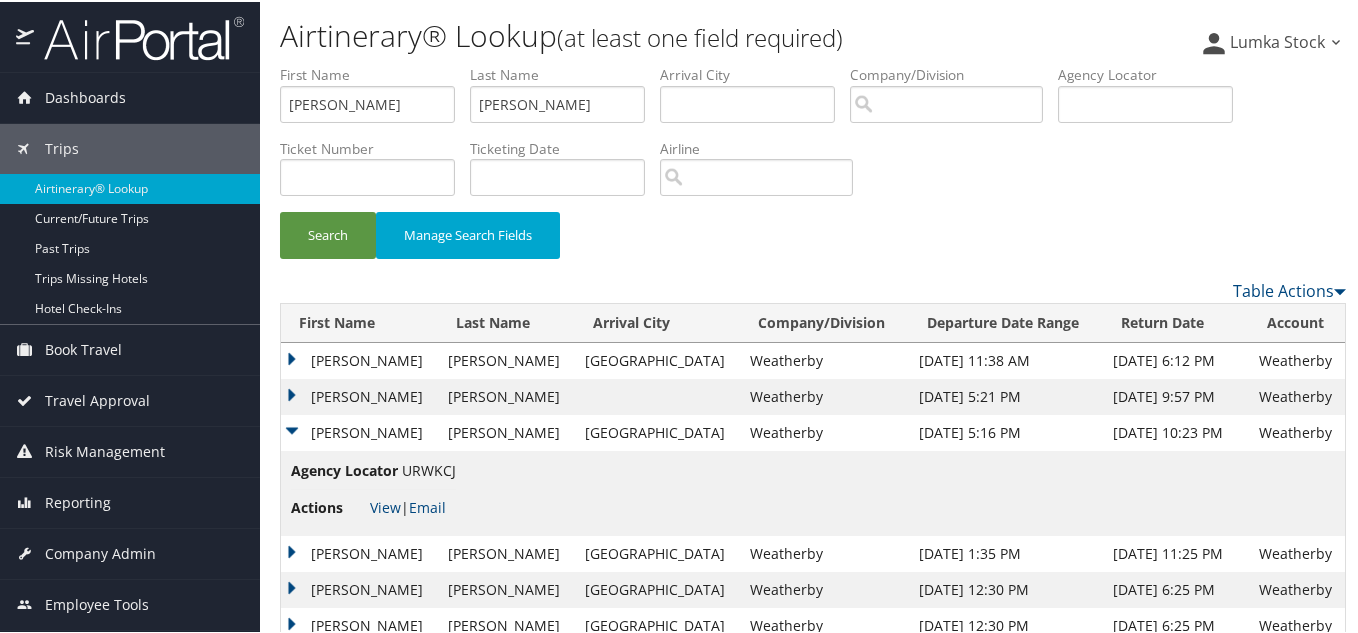 click on "David" at bounding box center (359, 431) 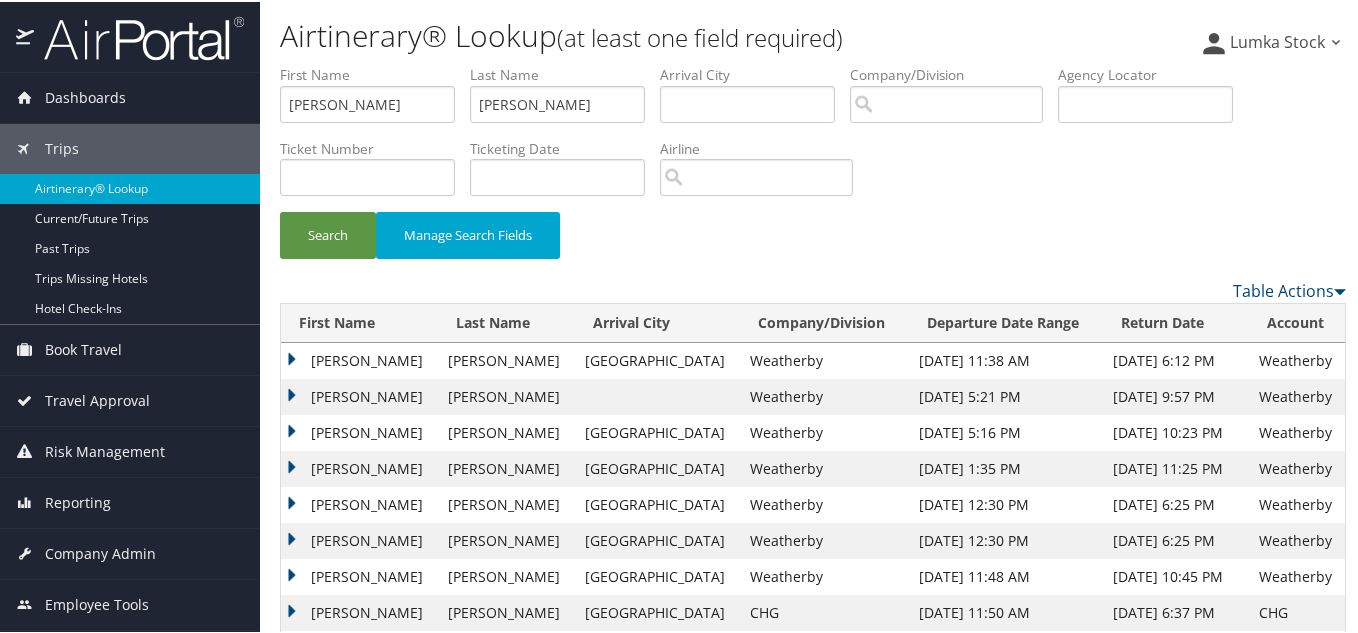 click on "David" at bounding box center (359, 395) 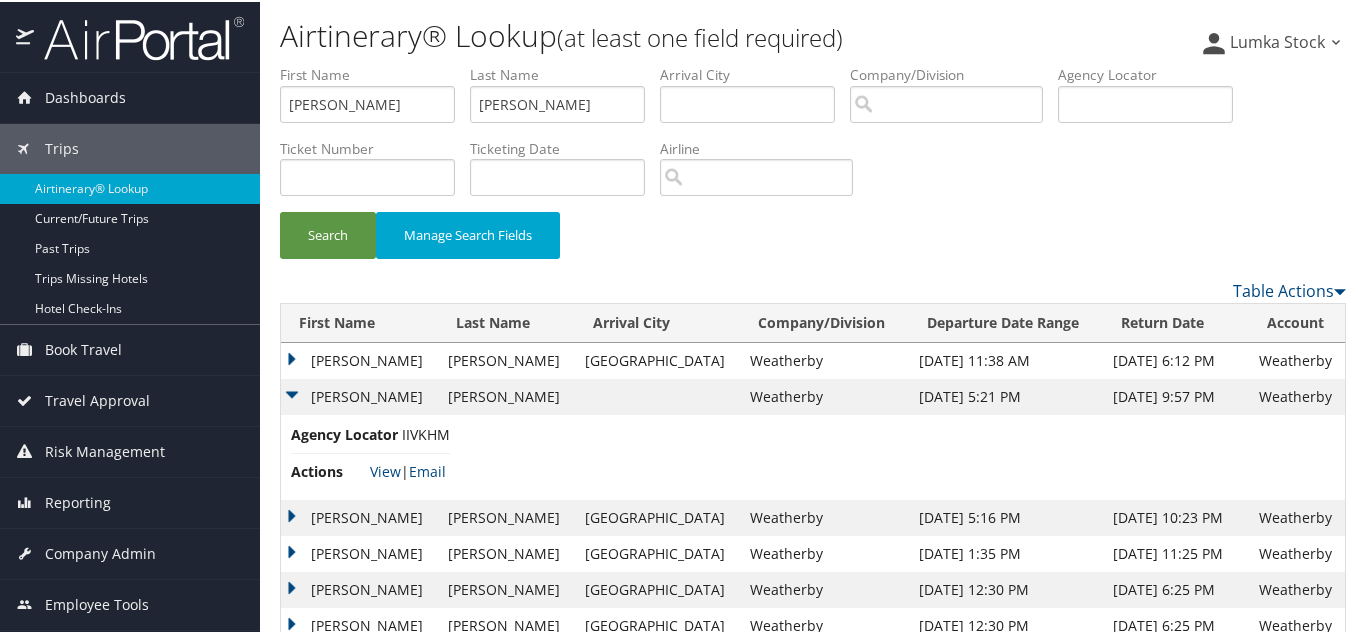 click on "David" at bounding box center (359, 395) 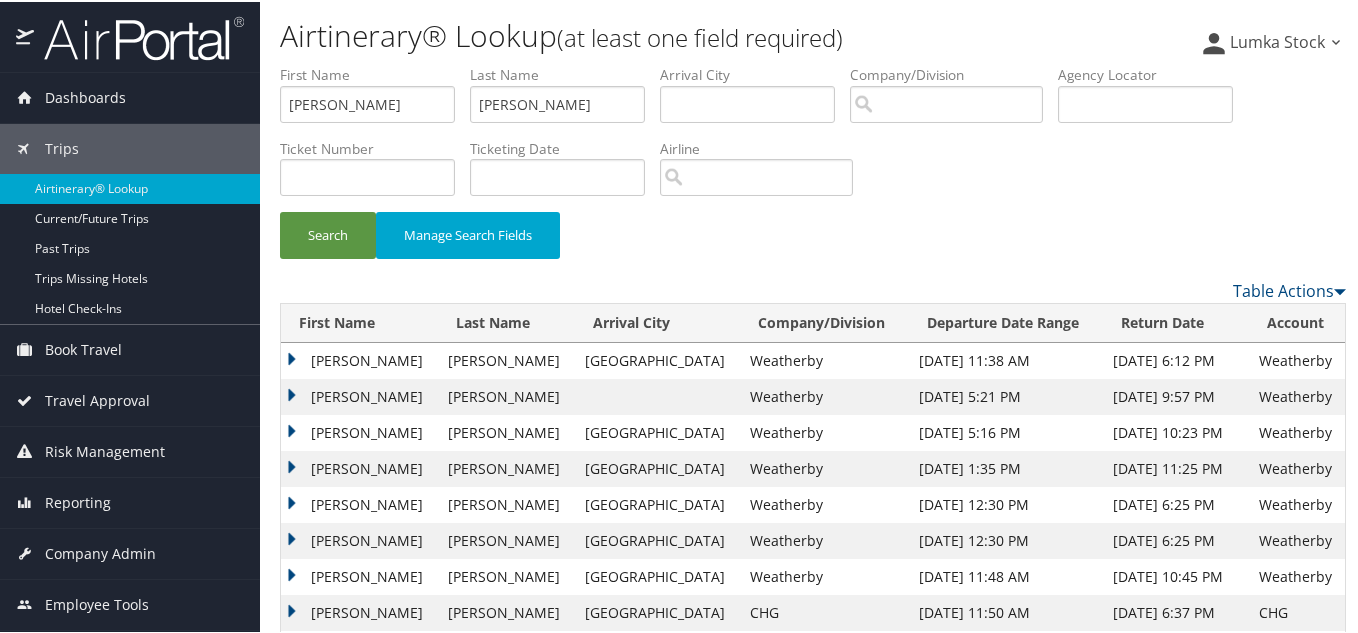 click on "David" at bounding box center (359, 431) 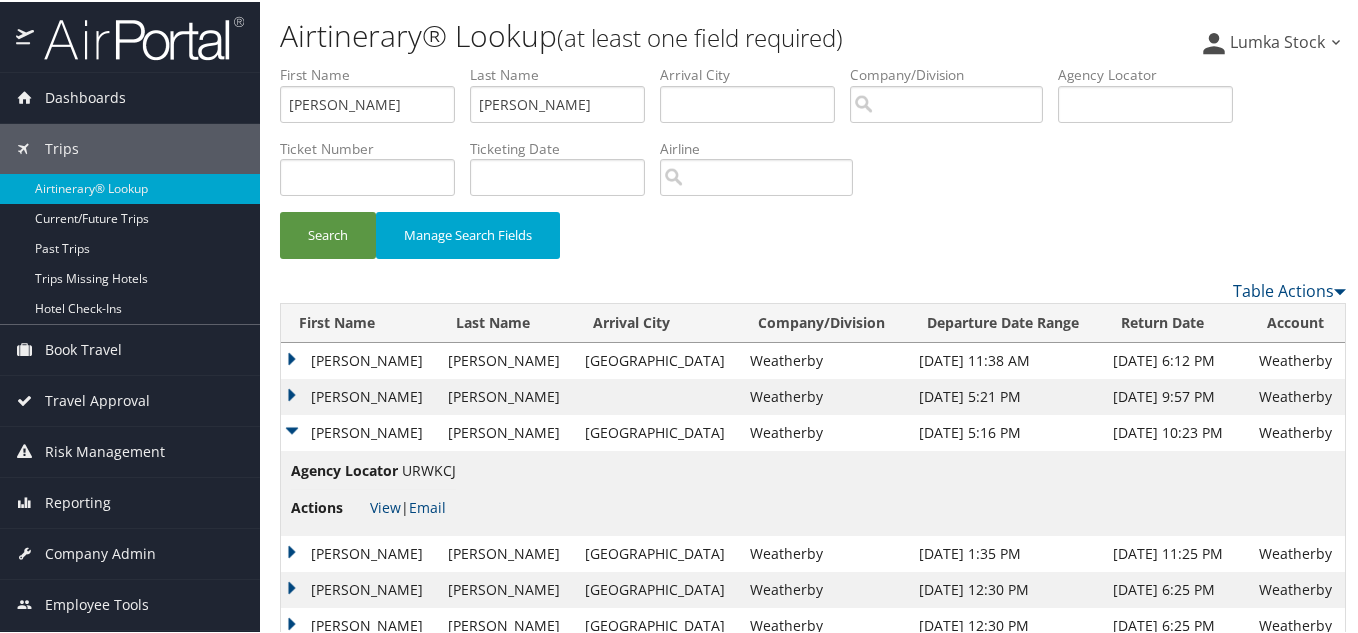 click on "URWKCJ" at bounding box center [429, 468] 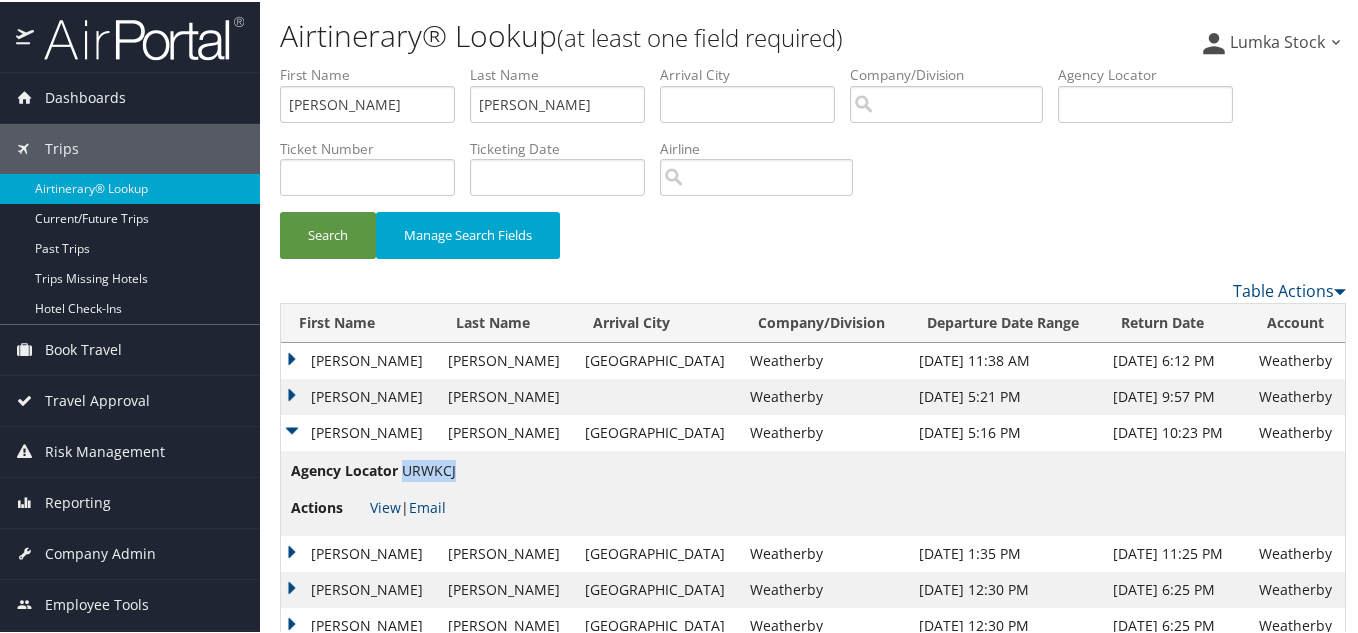 click on "URWKCJ" at bounding box center (429, 468) 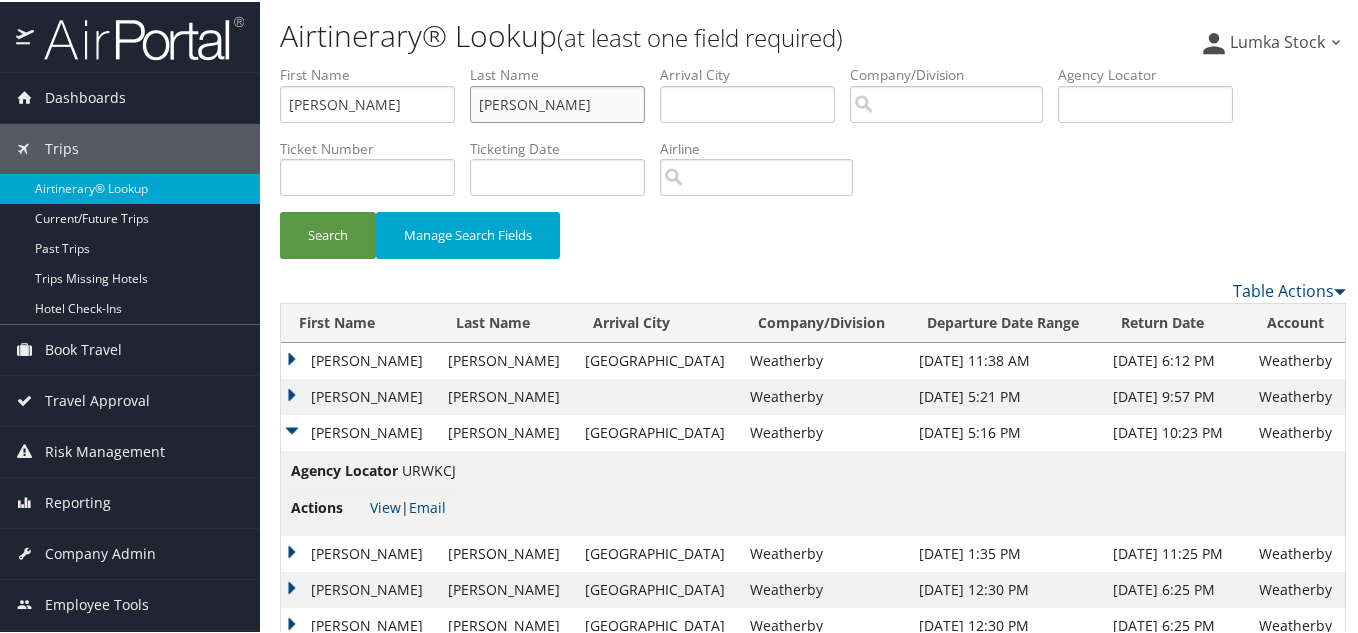 drag, startPoint x: 537, startPoint y: 102, endPoint x: 423, endPoint y: 107, distance: 114.1096 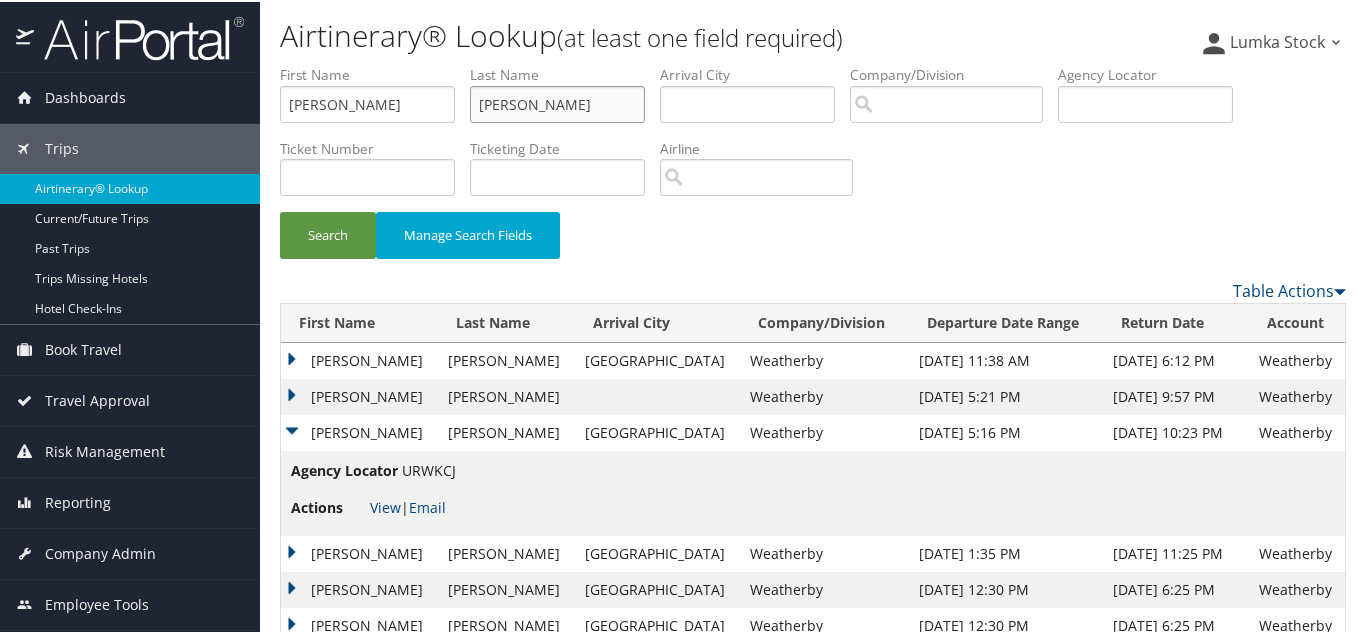 type on "christopher" 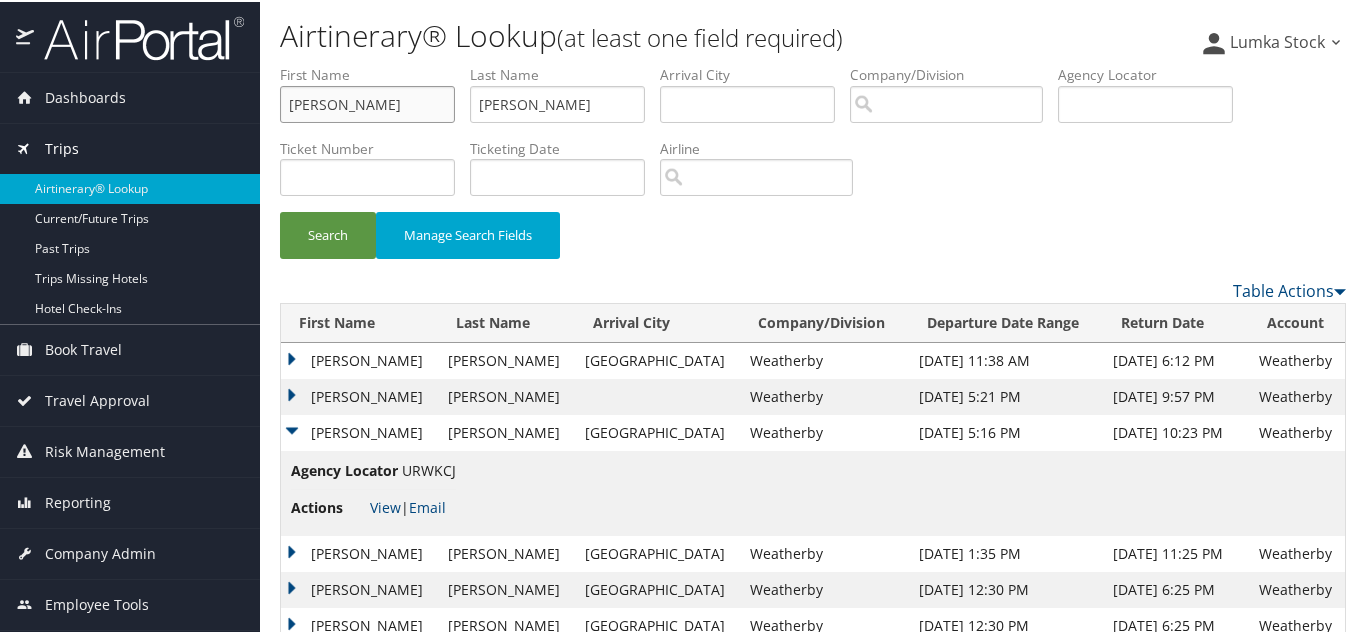 drag, startPoint x: 335, startPoint y: 104, endPoint x: 0, endPoint y: 135, distance: 336.43127 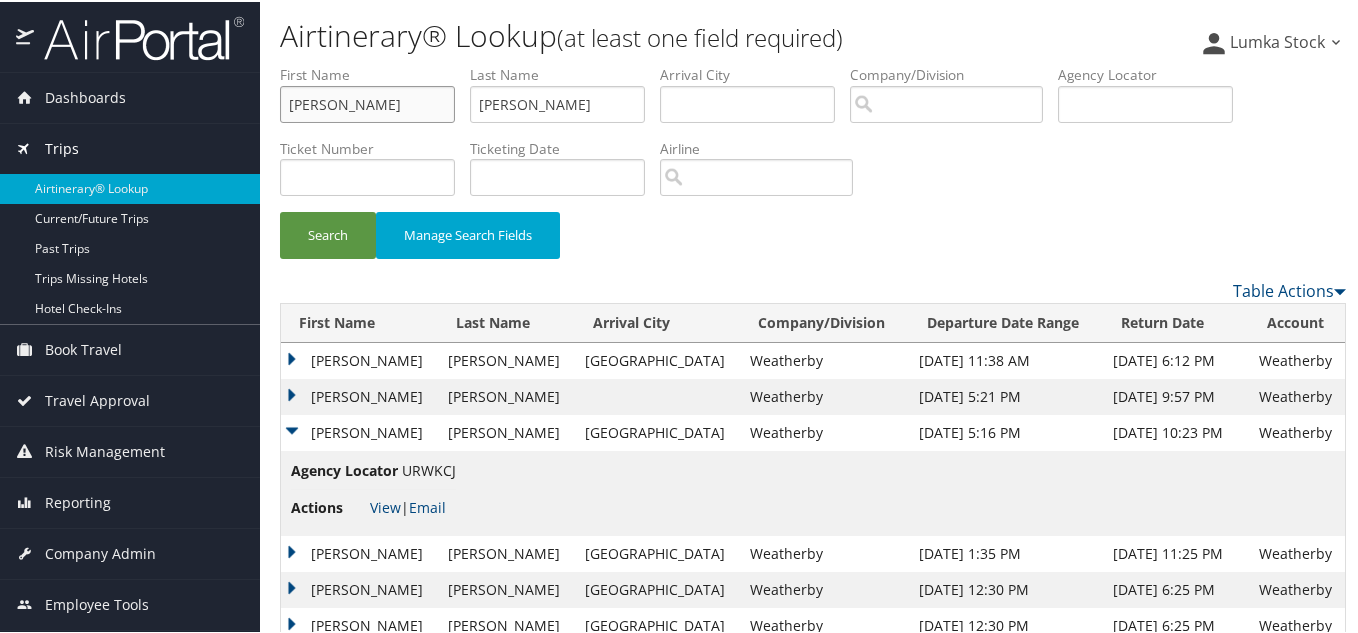 click on "Dashboards AirPortal 360™ (Manager) AirPortal 360™ (Agent) My Travel Dashboard   Trips Airtinerary® Lookup Current/Future Trips Past Trips Trips Missing Hotels Hotel Check-ins   Book Travel Agent Booking Request Approval Request (Beta) Book/Manage Online Trips   Travel Approval Pending Trip Approvals Approved Trips Canceled Trips Approvals (Beta)   Risk Management SecurityLogic® Map SecurityLogic® Reporting beta Assistance Requests Travel Alerts Notifications   Reporting Unused Tickets Savings Tracker Value Scorecard Virtual Pay Lookup Domo Prime Analytics   Company Admin Company Information Configure Approval Types (Beta) People Users (Beta) Vendor Contracts Travel Agency Contacts Help Desk Travel Policy Forms Of Payment Service Fees  Reporting Fields (Beta) Report Settings Technology Settings Airtinerary® Settings Virtual Pay Settings Notes" at bounding box center [683, 410] 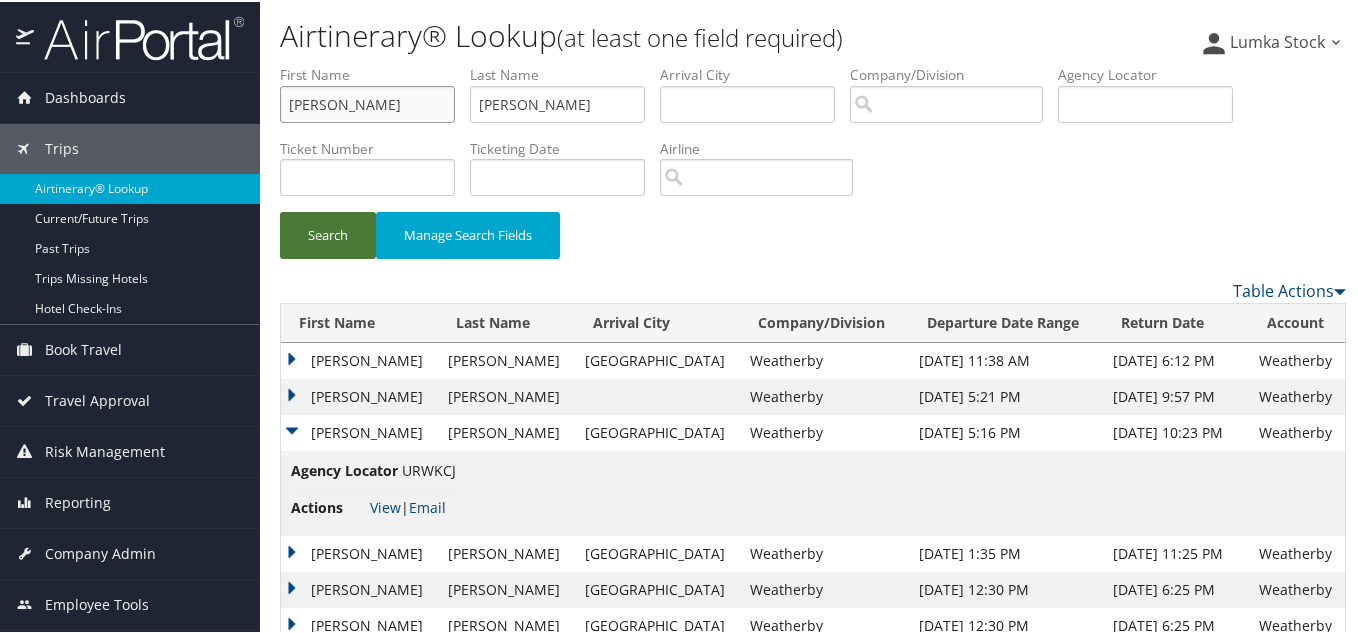 type on "clinton" 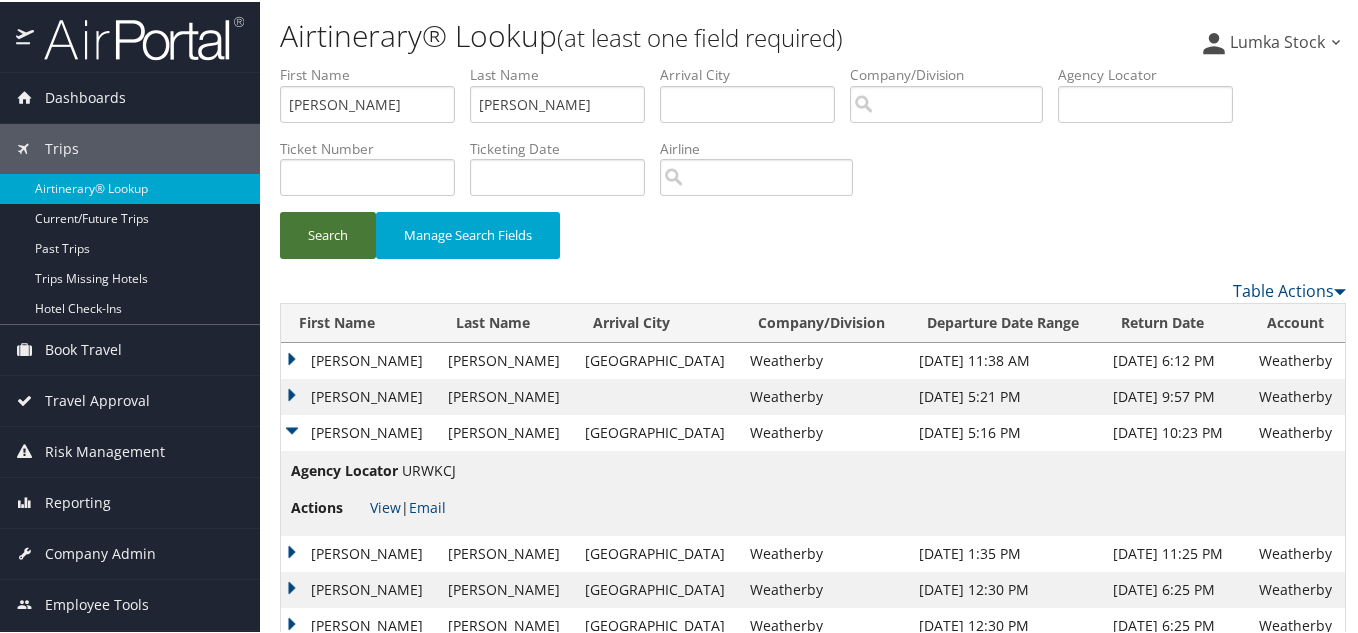 click on "Search" at bounding box center (328, 233) 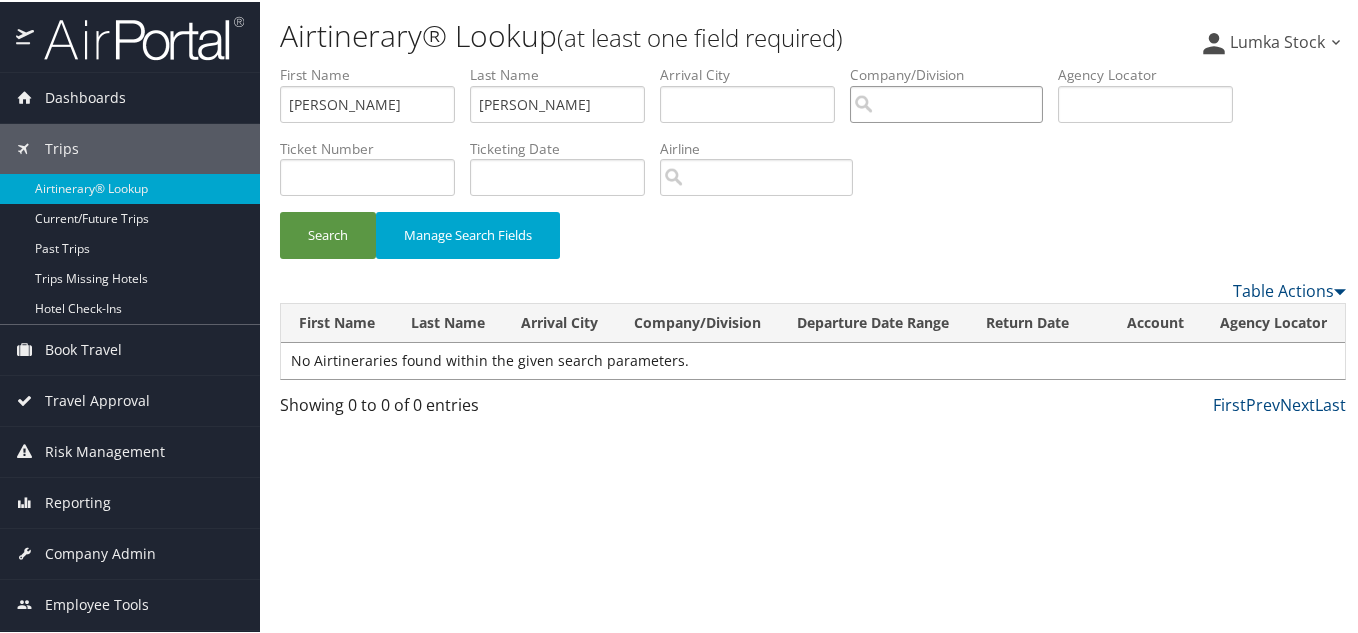 click at bounding box center (946, 102) 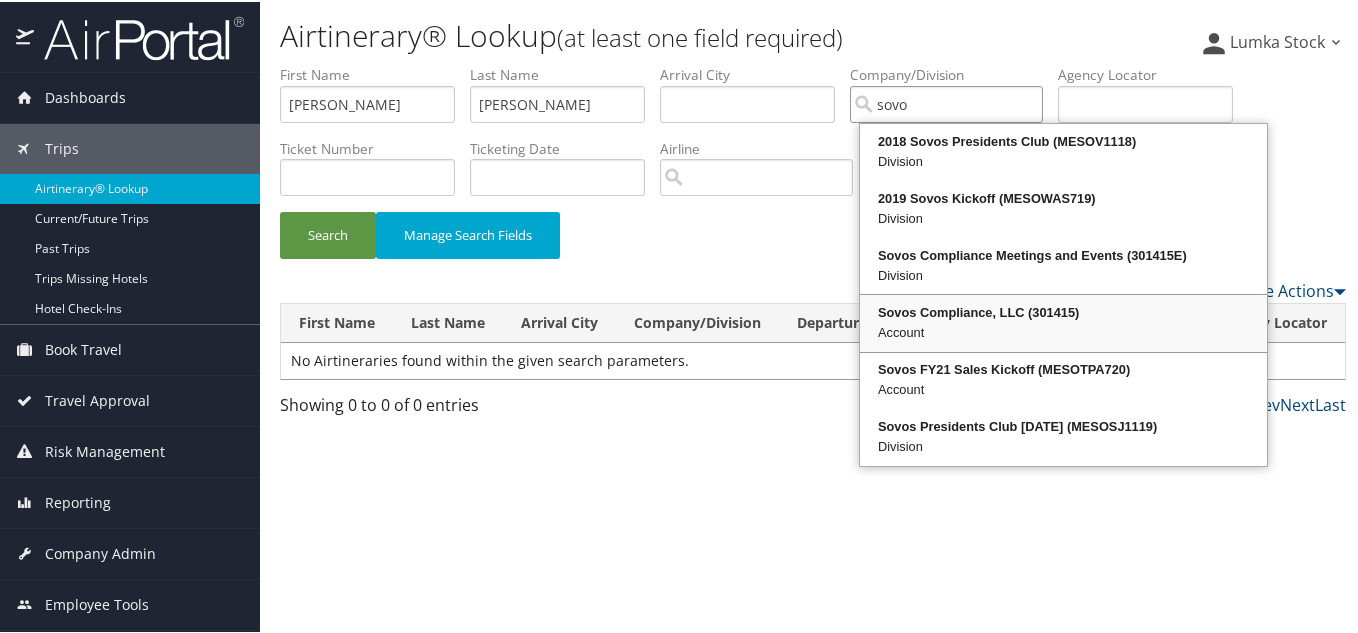 click on "Sovos Compliance, LLC (301415)" at bounding box center [1063, 311] 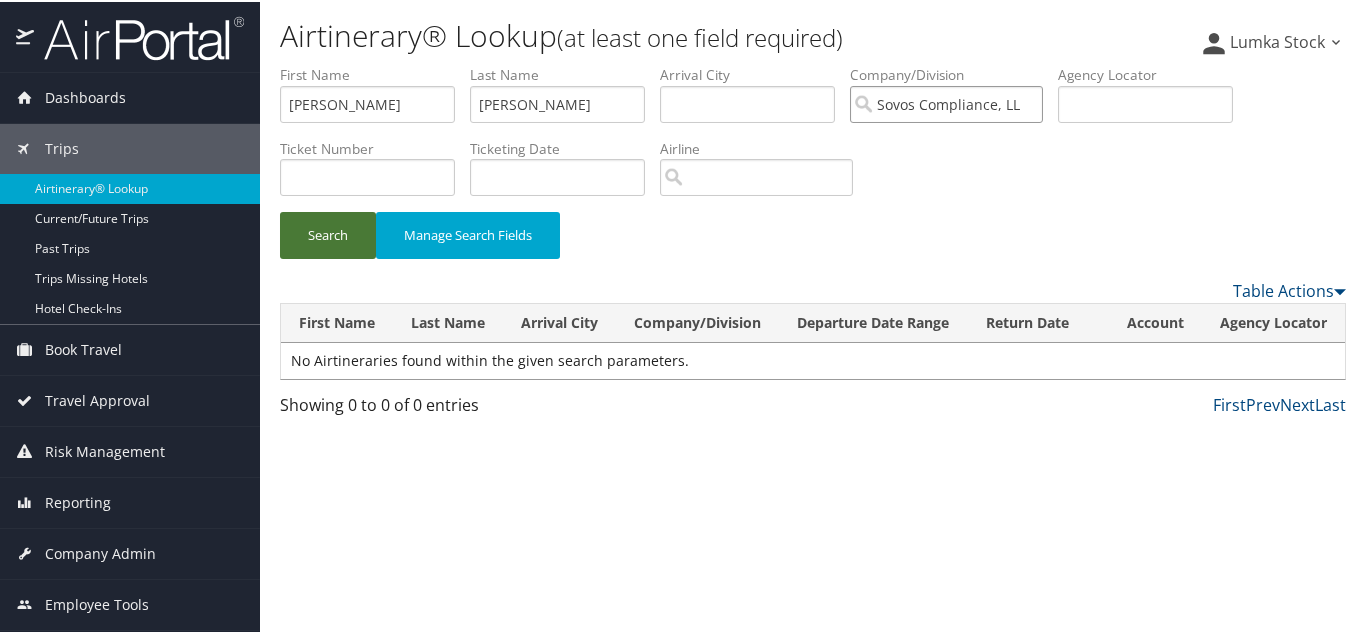 type on "Sovos Compliance, LLC" 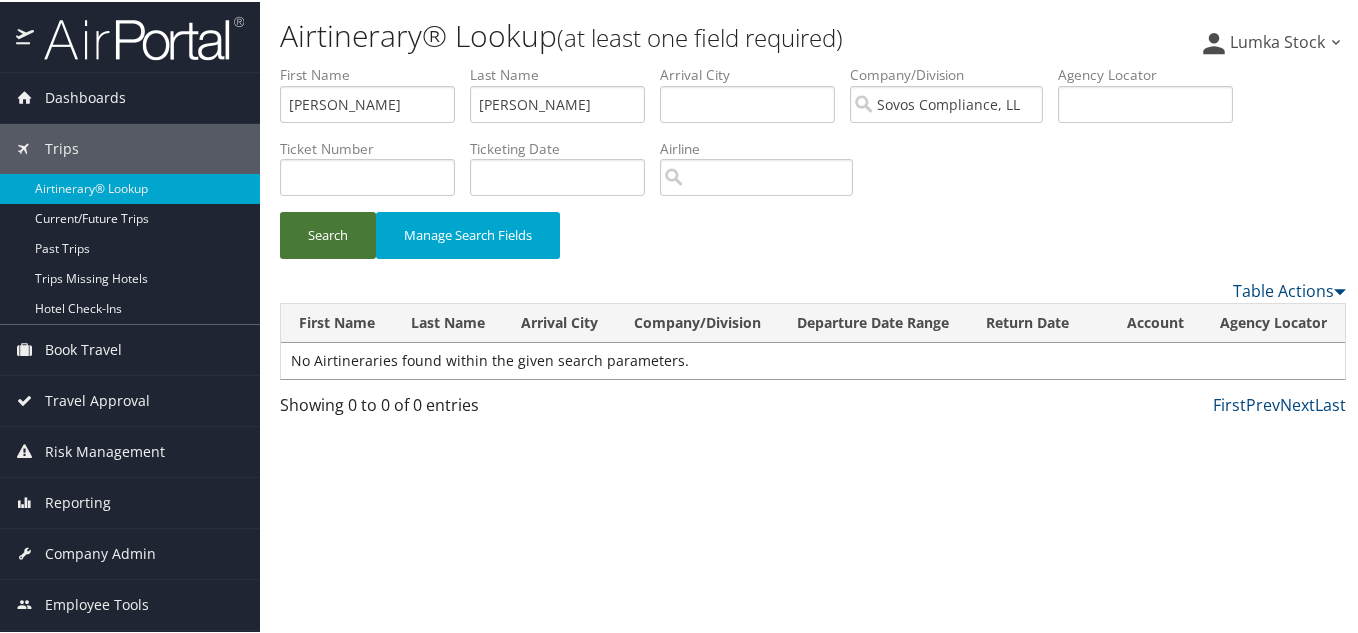 click on "Search" at bounding box center [328, 233] 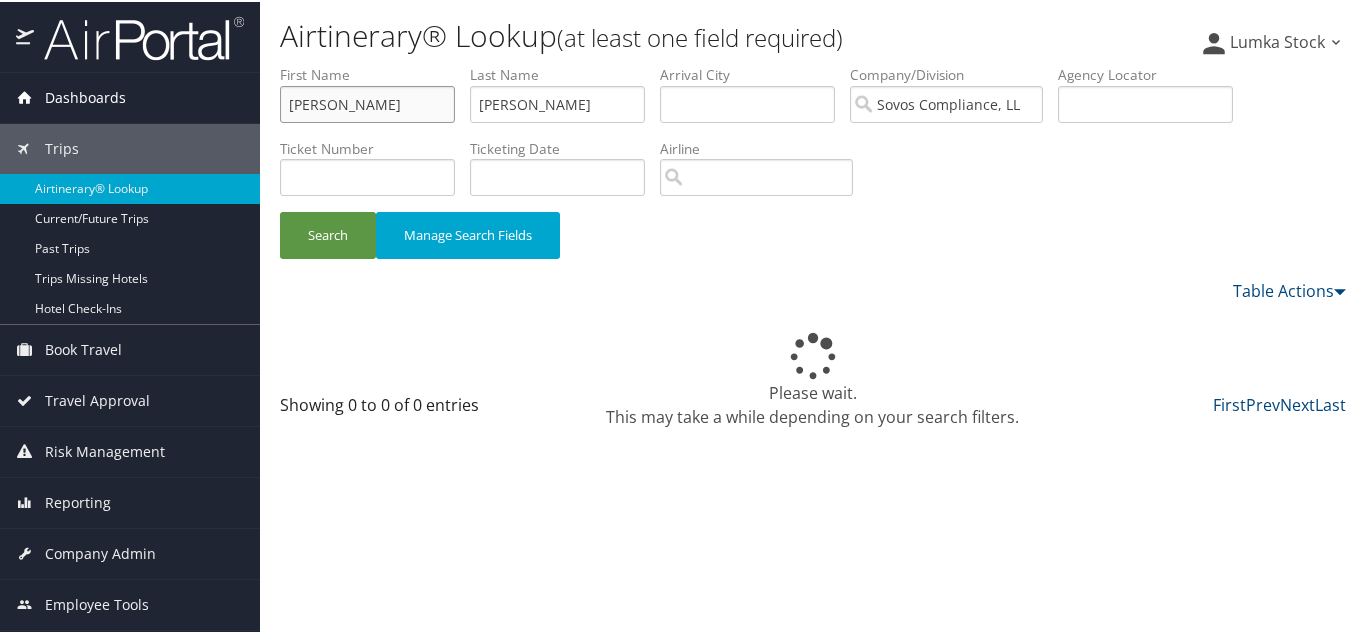 drag, startPoint x: 358, startPoint y: 96, endPoint x: 147, endPoint y: 98, distance: 211.00948 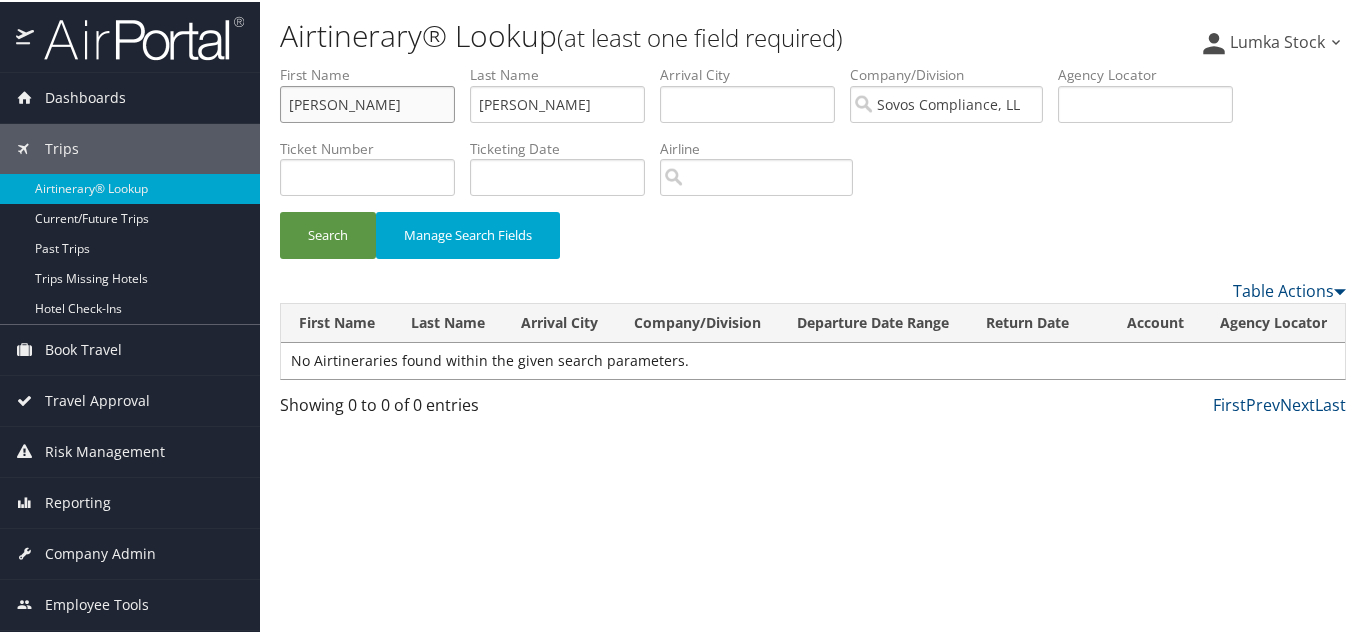 type on "christopher" 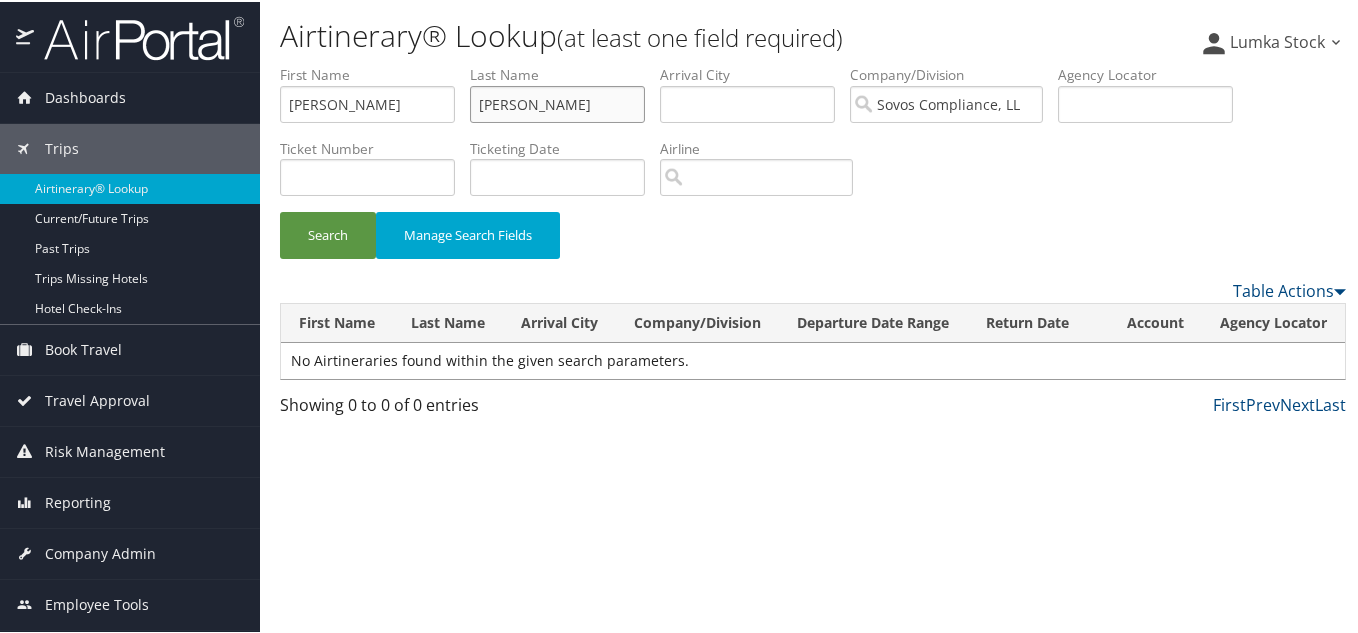 drag, startPoint x: 600, startPoint y: 111, endPoint x: 308, endPoint y: 109, distance: 292.00684 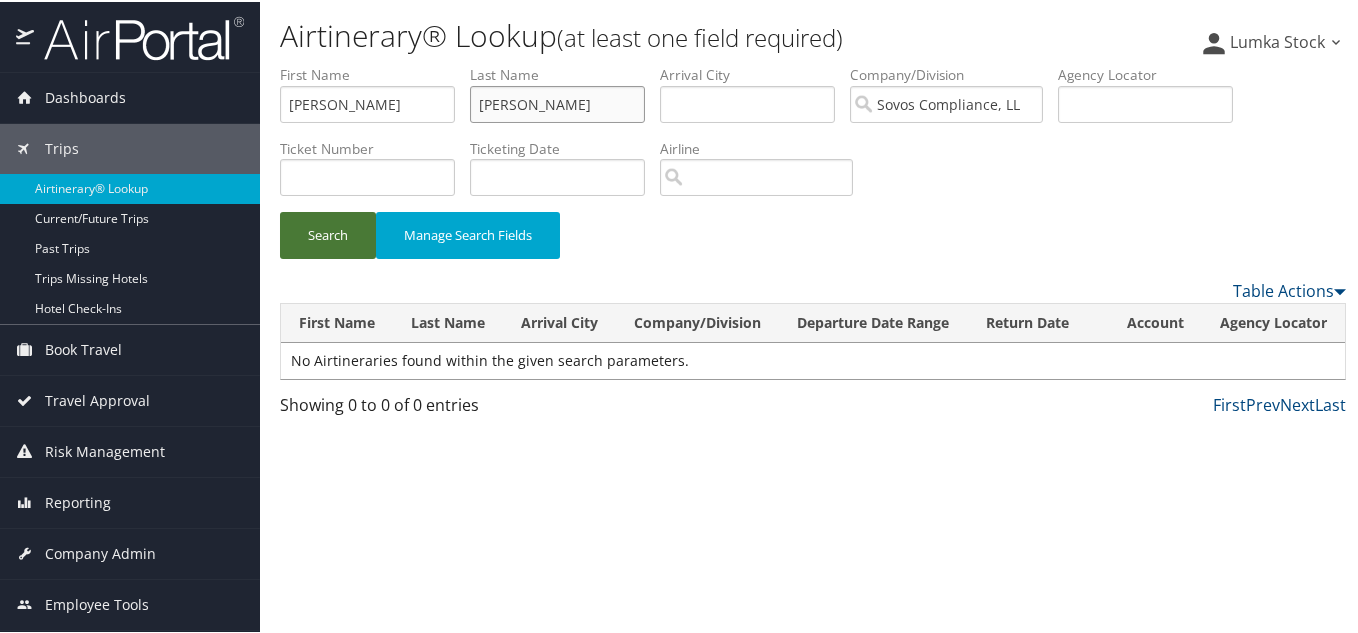 type on "clinton" 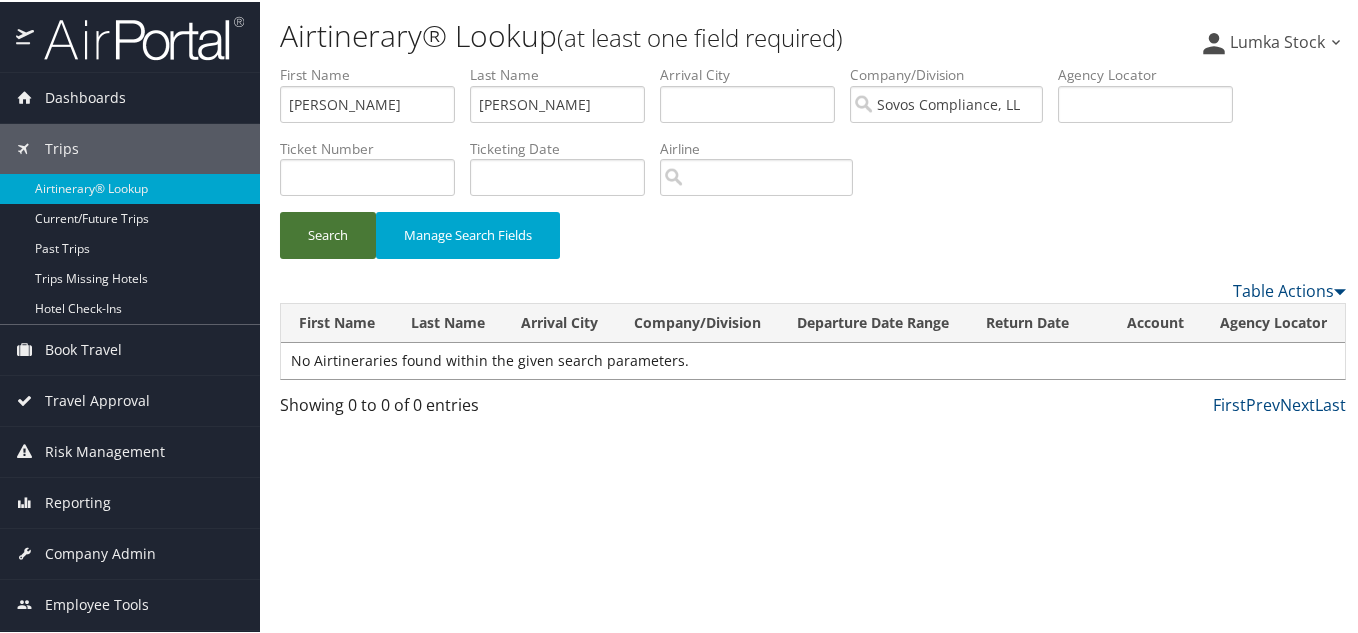 click on "Search" at bounding box center [328, 233] 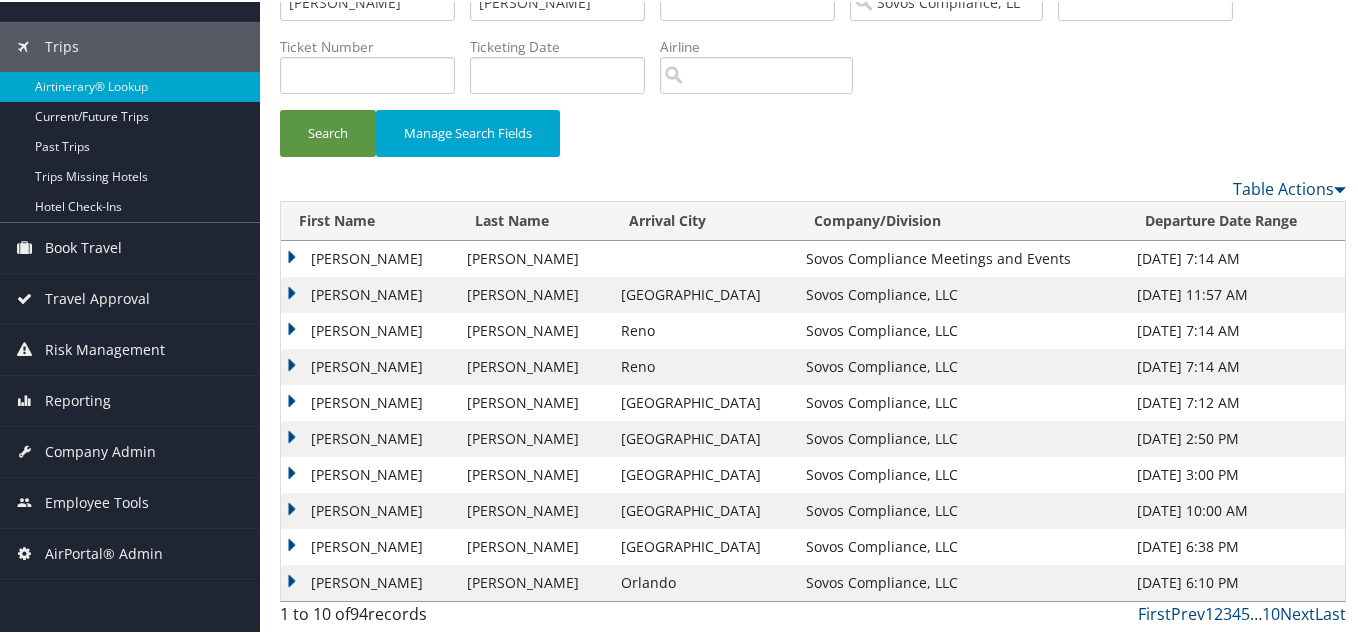 scroll, scrollTop: 103, scrollLeft: 0, axis: vertical 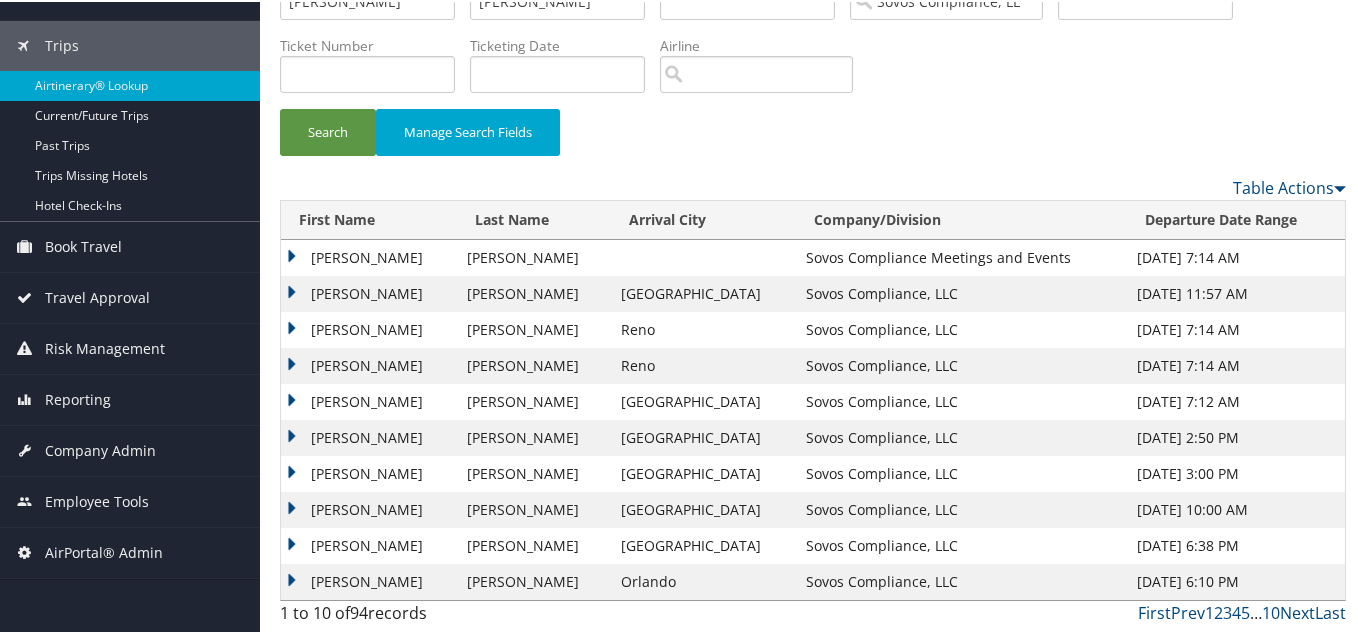 click on "CHRISTOPHER MICHAEL" at bounding box center [369, 544] 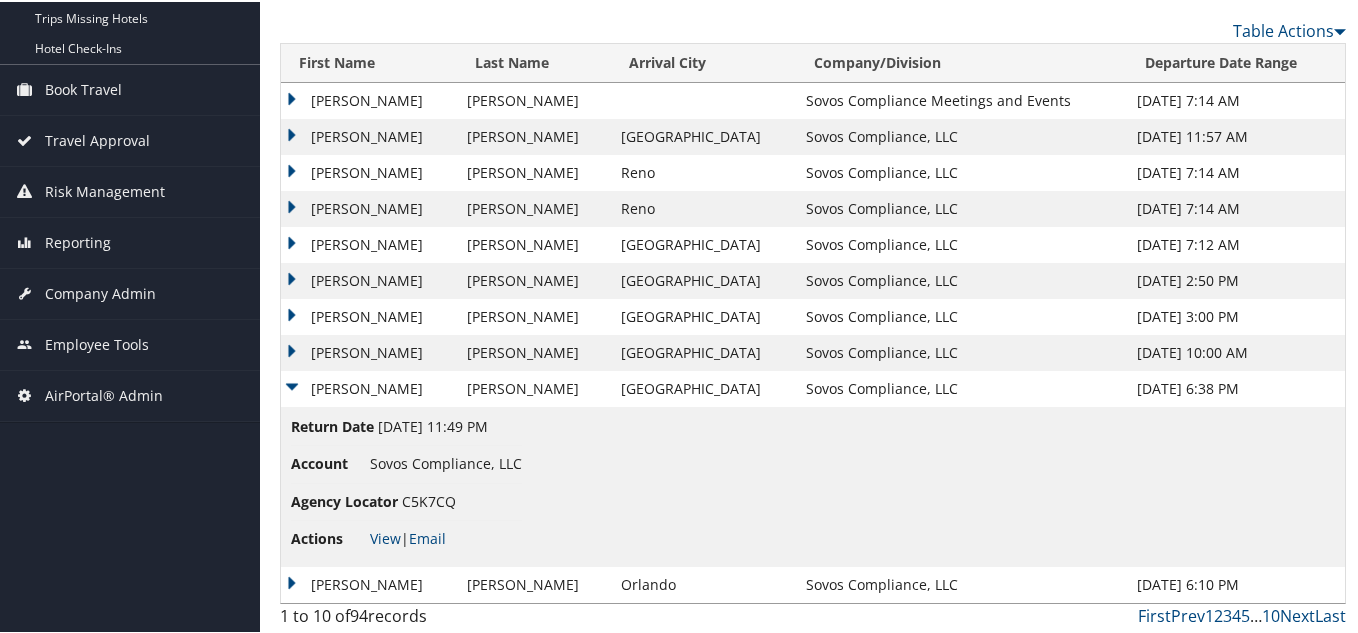 scroll, scrollTop: 263, scrollLeft: 0, axis: vertical 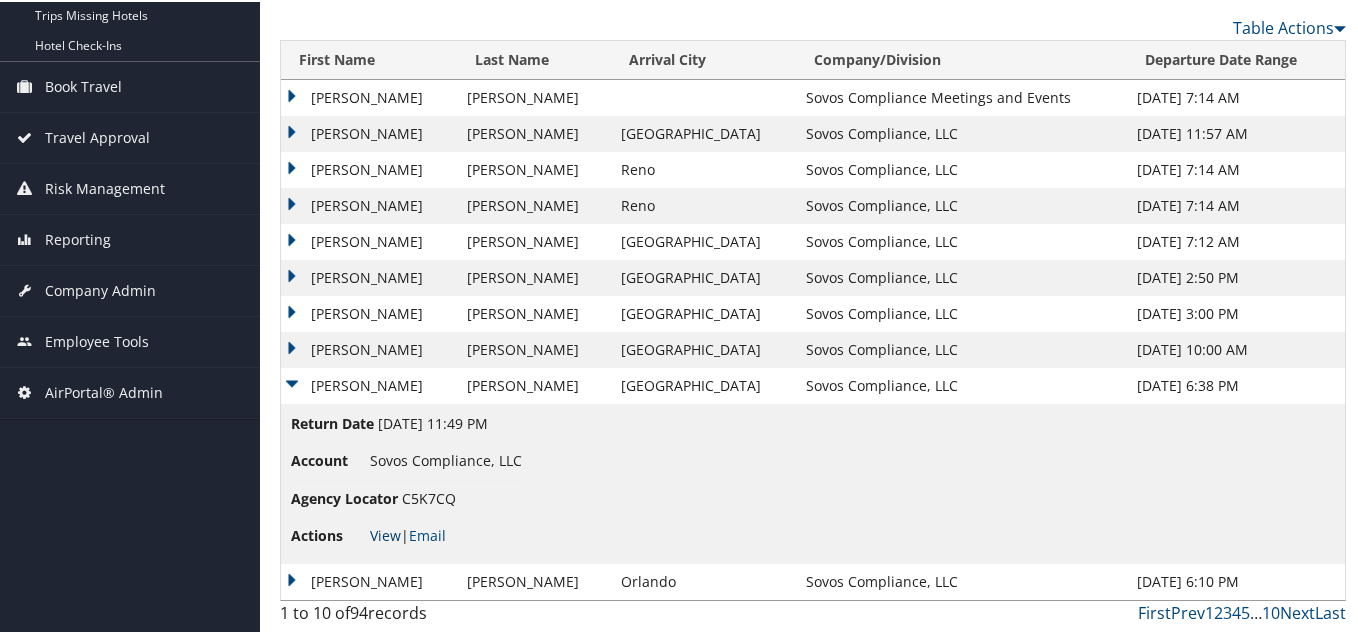 click on "View" at bounding box center [385, 533] 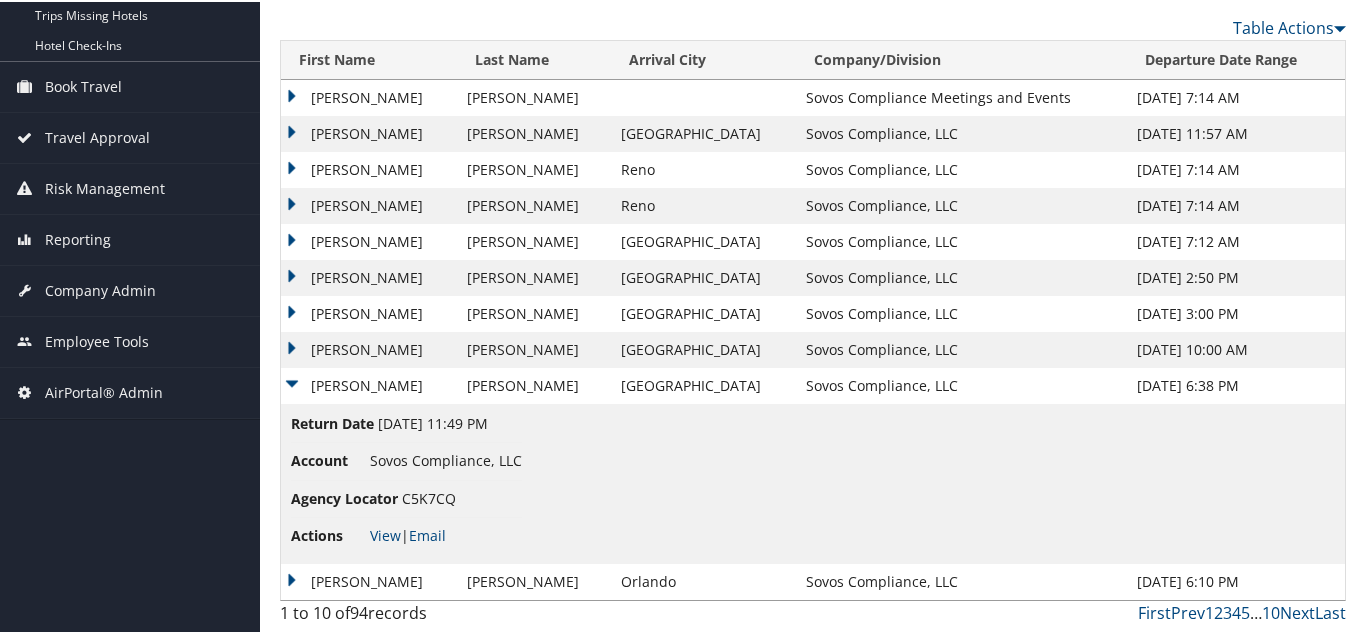 click on "CHRISTOPHER MICHAEL" at bounding box center (369, 204) 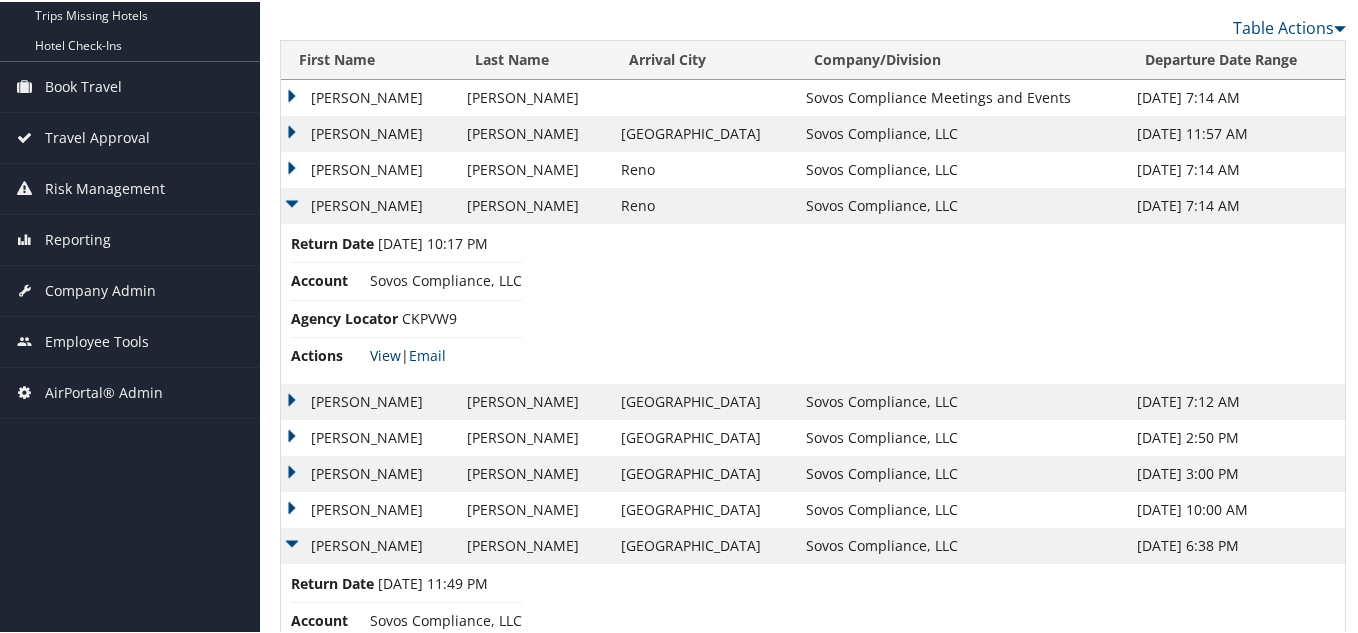 click on "View" at bounding box center [385, 353] 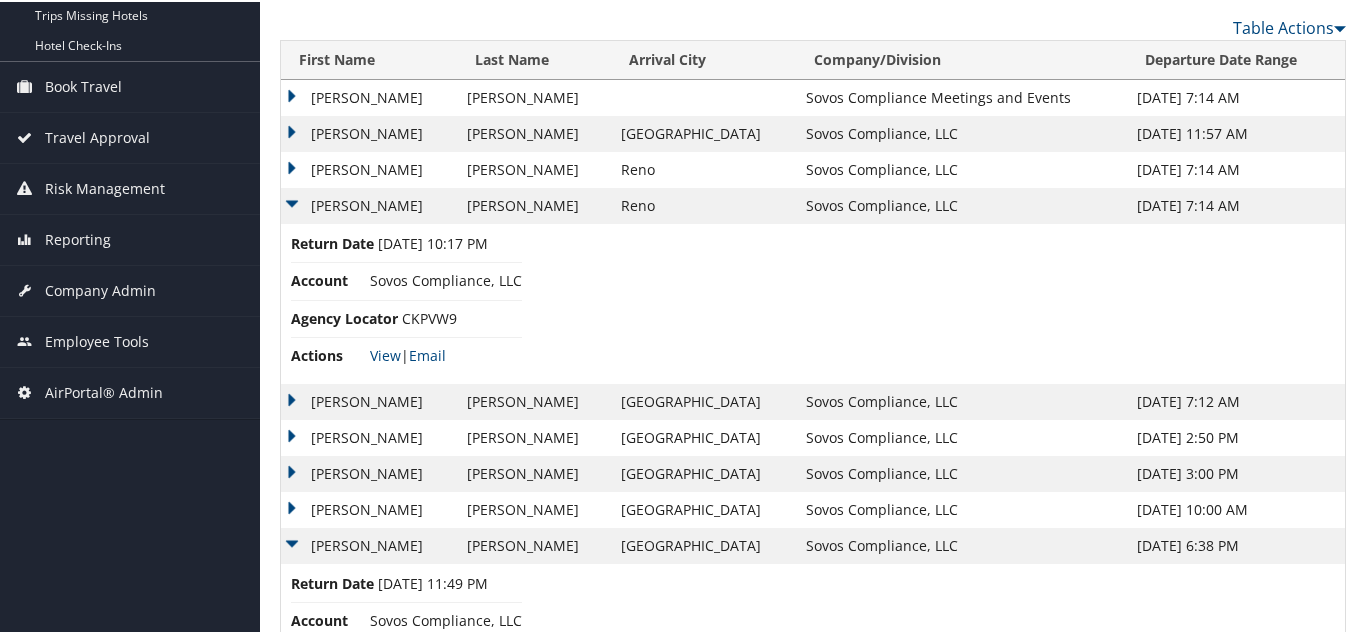 click on "CKPVW9" at bounding box center (429, 316) 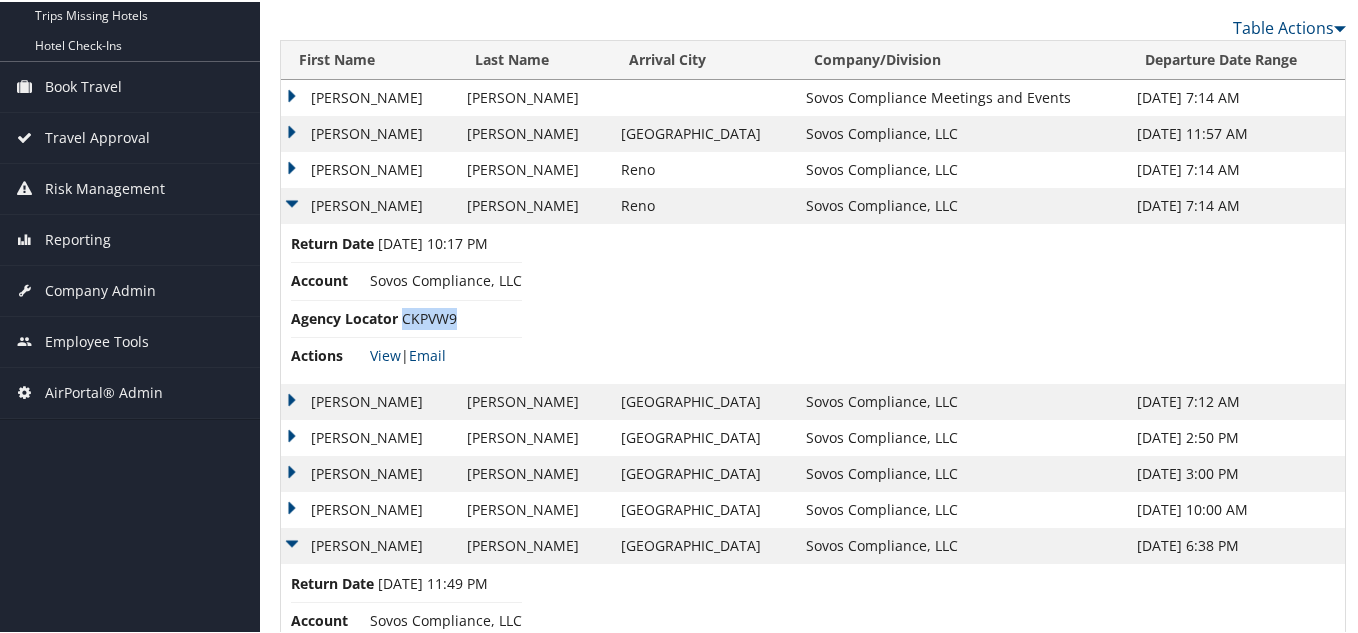 click on "CKPVW9" at bounding box center (429, 316) 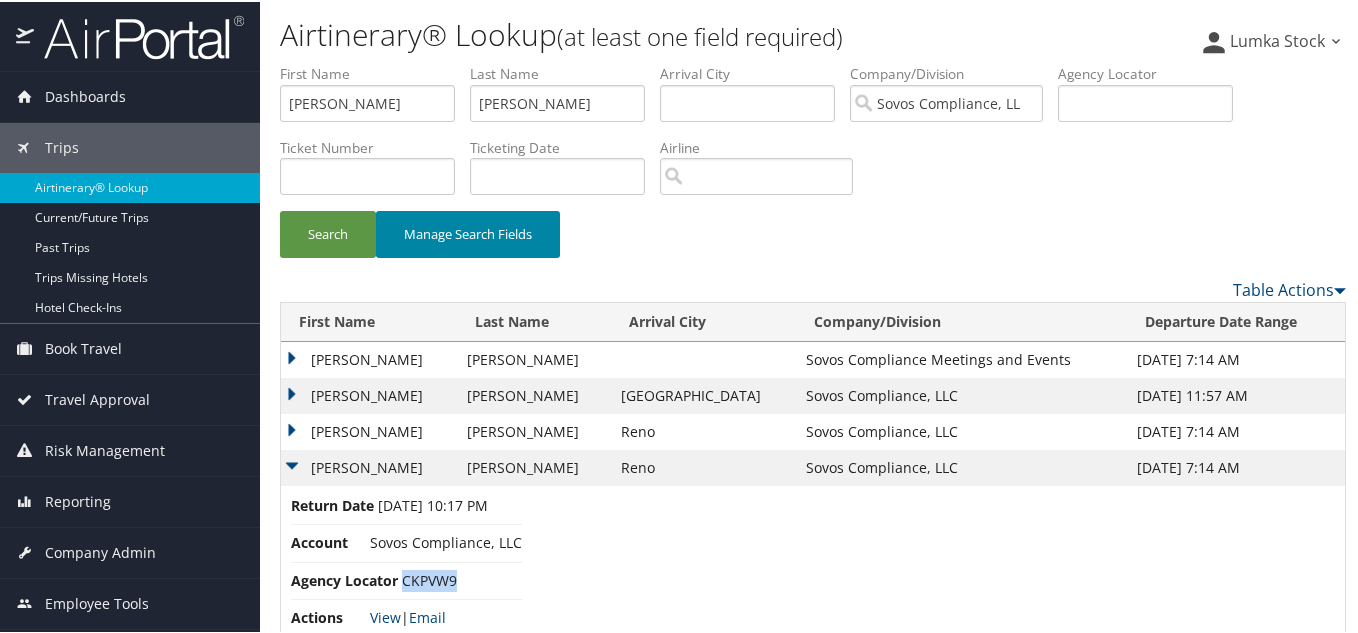 scroll, scrollTop: 0, scrollLeft: 0, axis: both 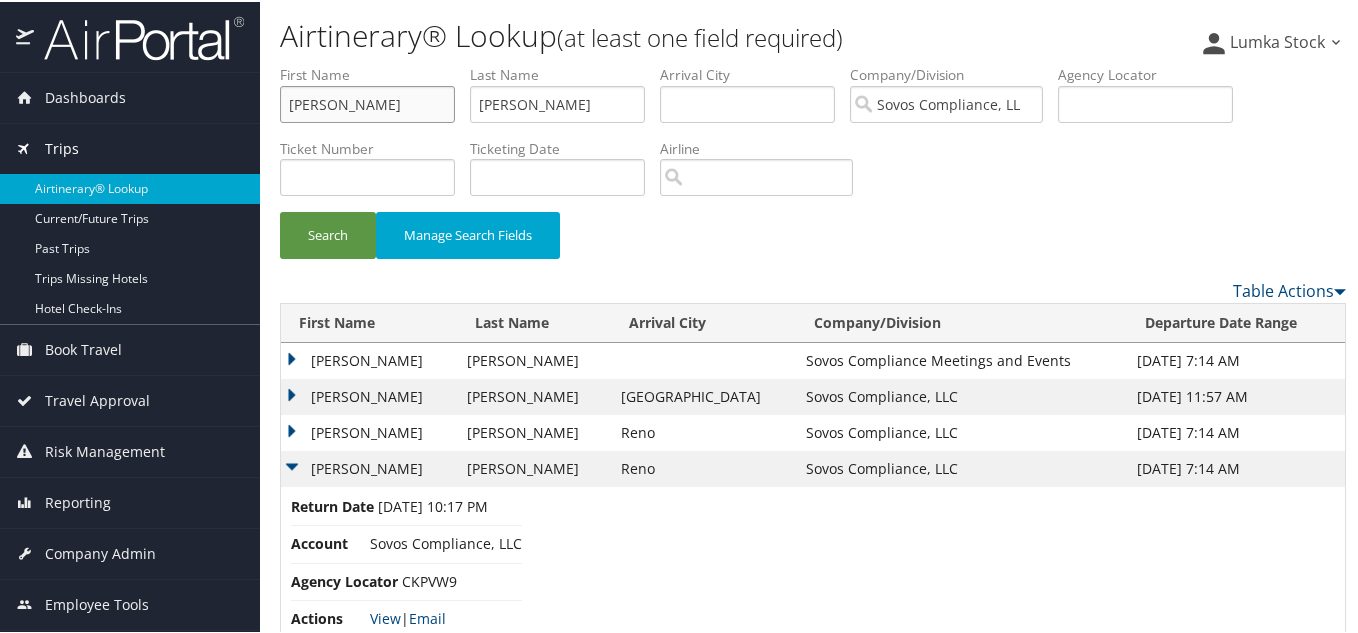 drag, startPoint x: 425, startPoint y: 105, endPoint x: 0, endPoint y: 139, distance: 426.35782 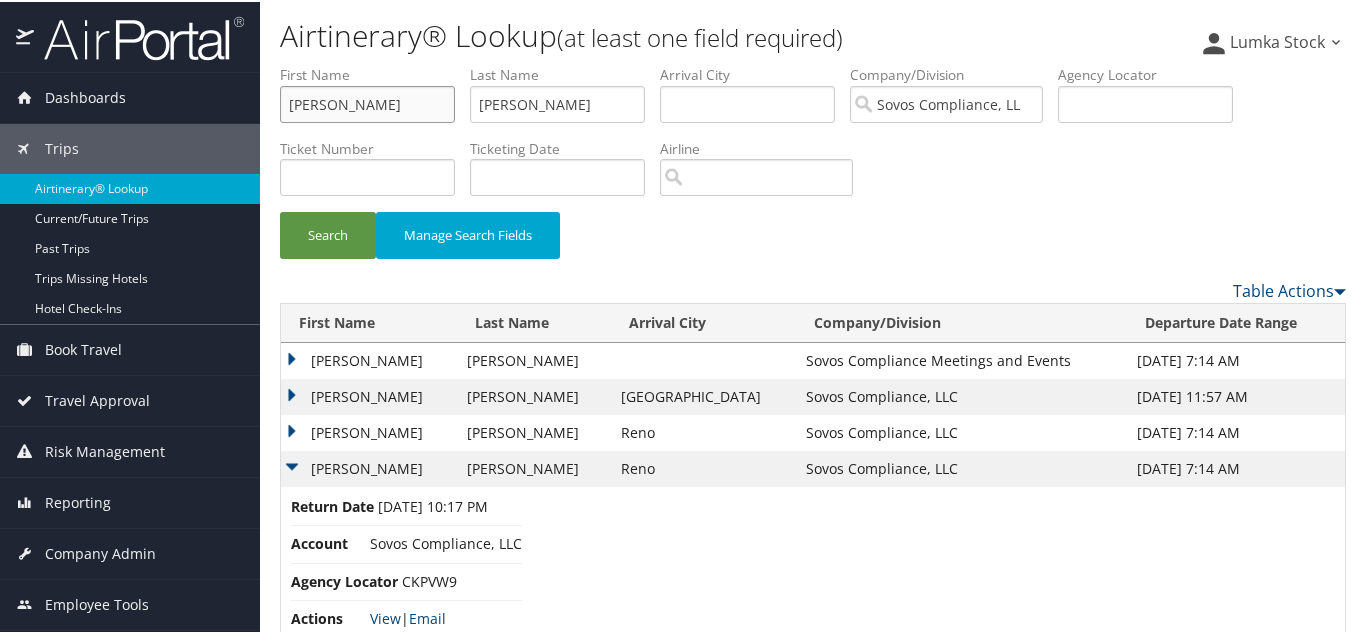 type on "michael" 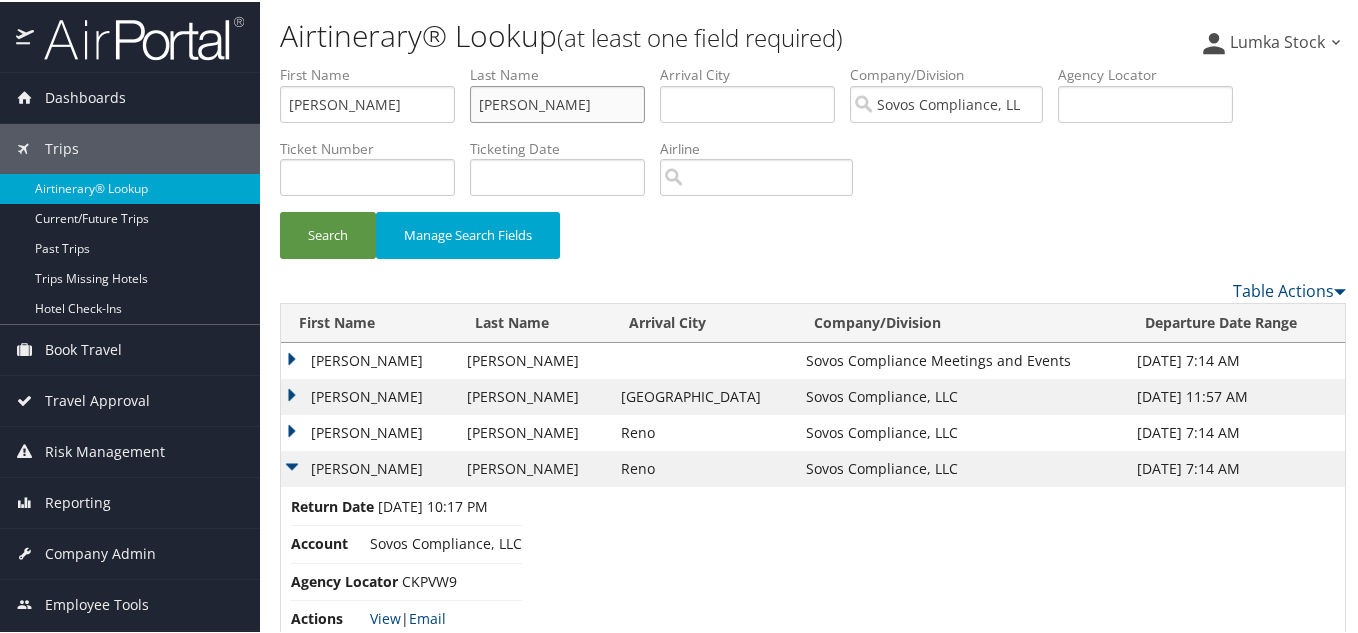 drag, startPoint x: 578, startPoint y: 110, endPoint x: 279, endPoint y: 120, distance: 299.16718 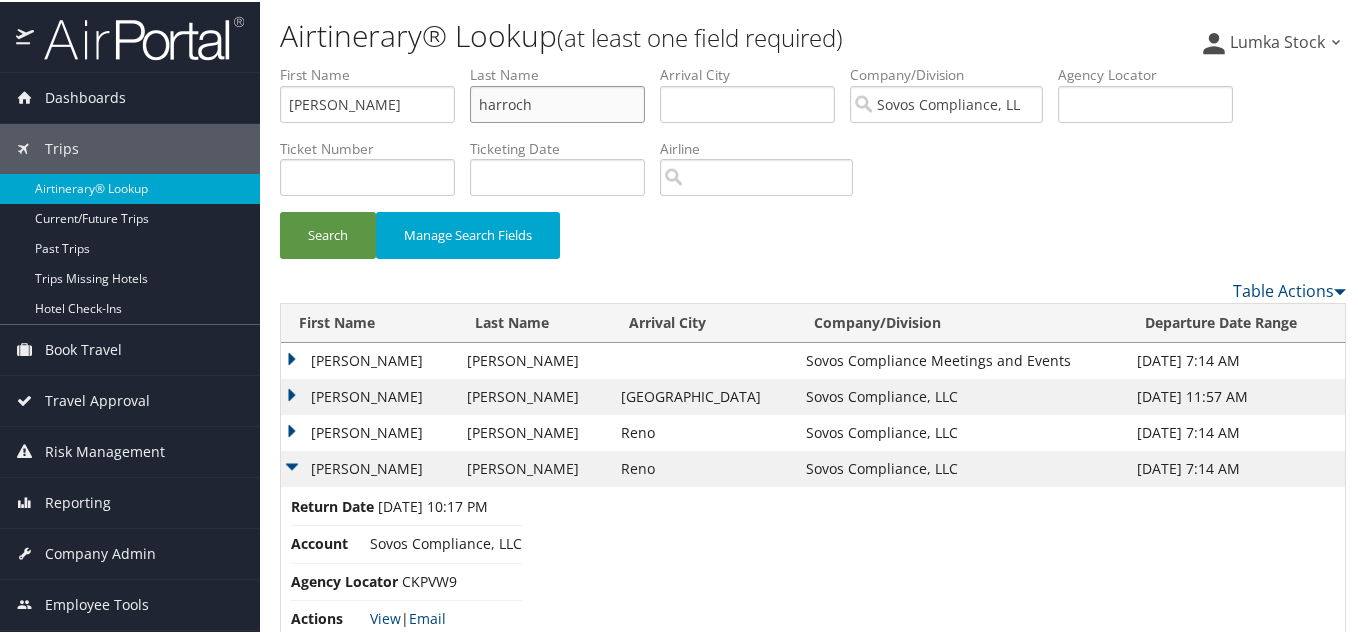 type on "harroch" 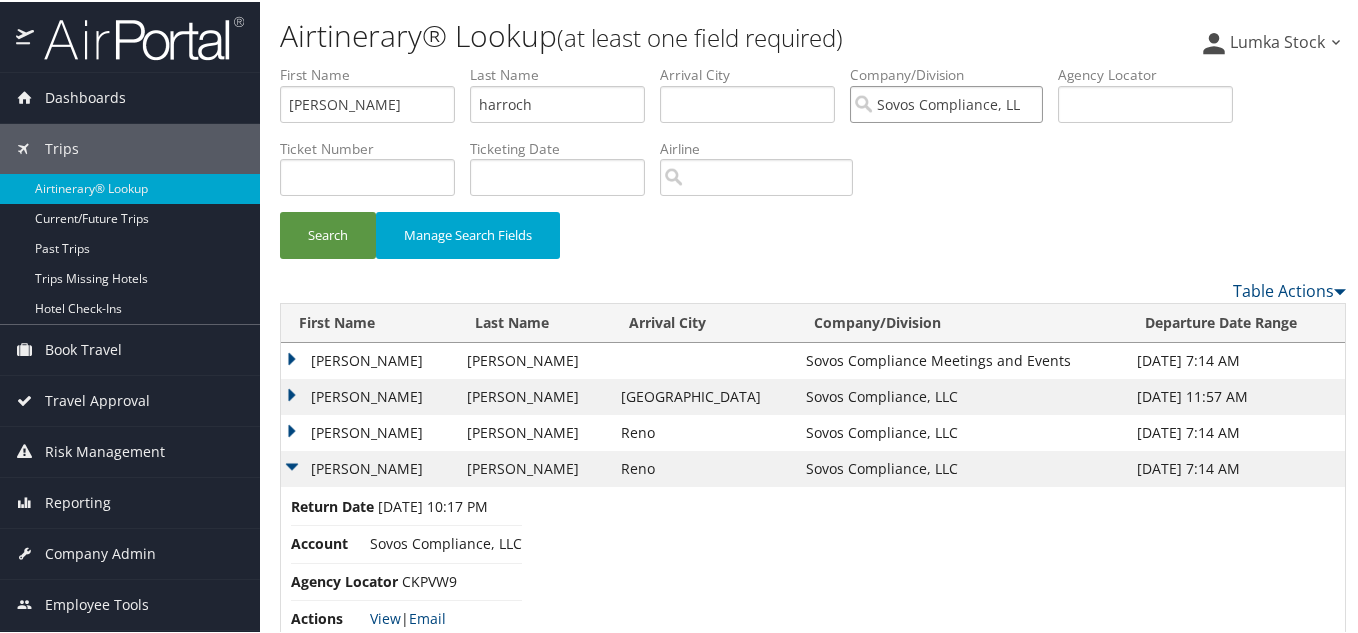 click on "Sovos Compliance, LLC" at bounding box center [946, 102] 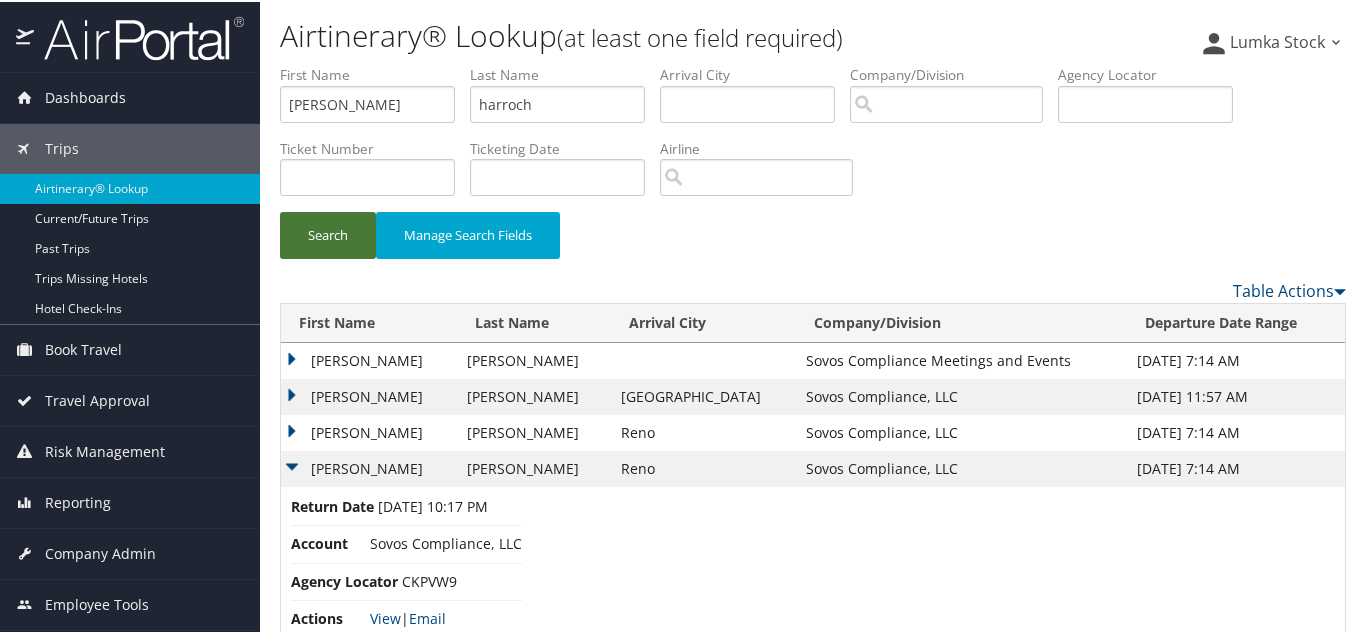 click on "Search" at bounding box center (328, 233) 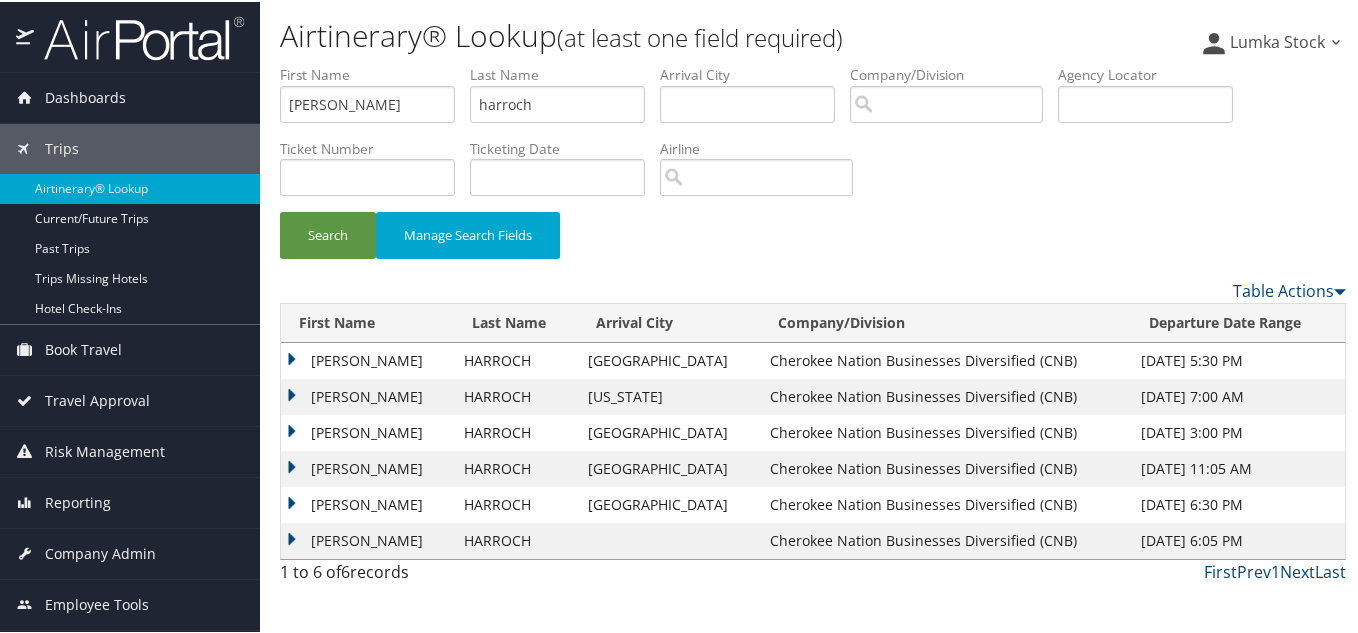 click on "MICHAEL ARMAND" at bounding box center [367, 539] 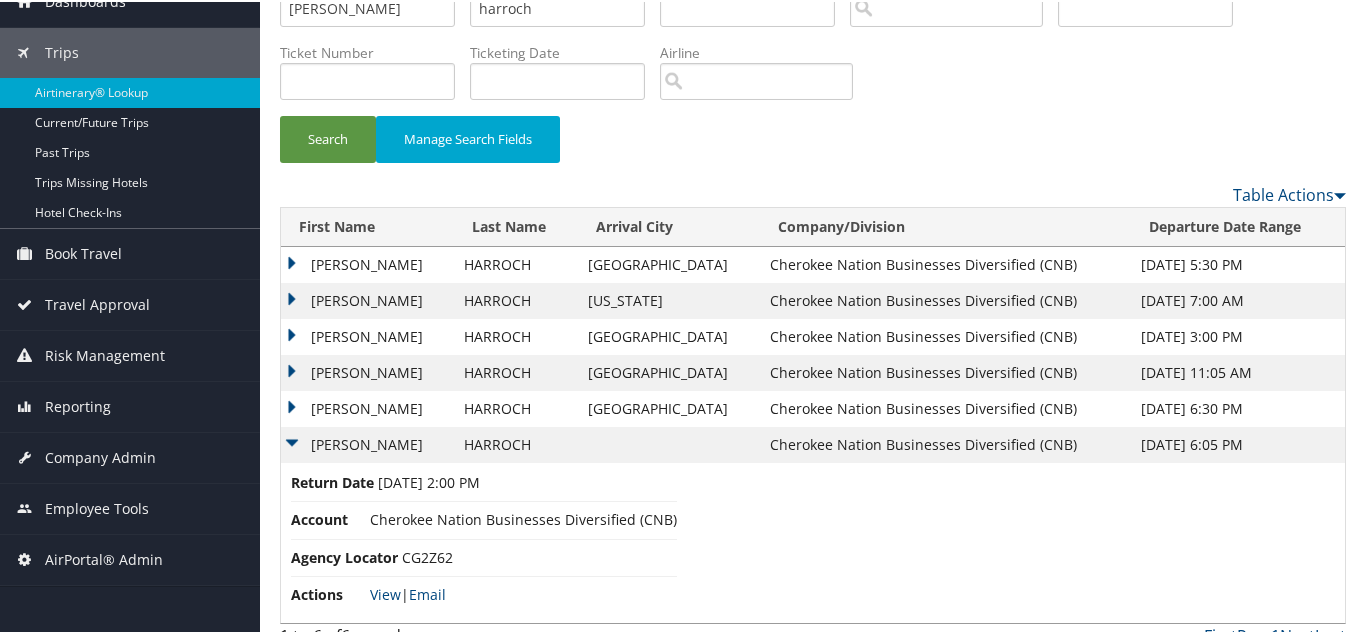 scroll, scrollTop: 119, scrollLeft: 0, axis: vertical 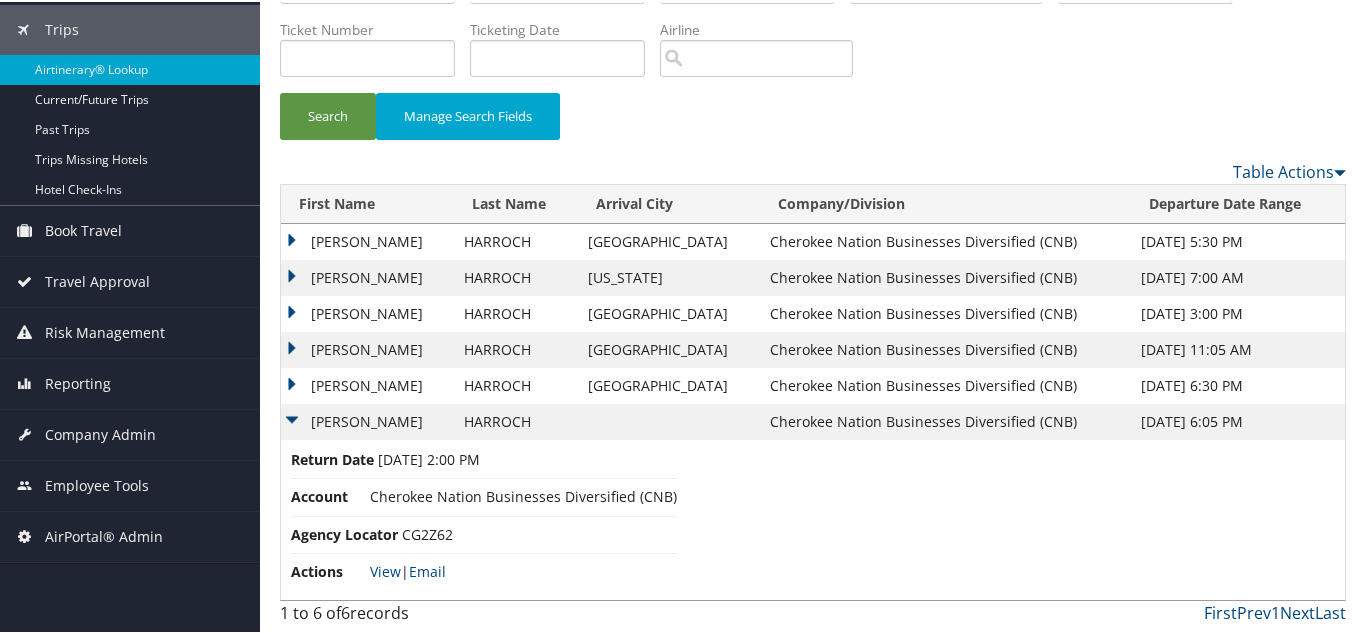click on "CG2Z62" at bounding box center (427, 532) 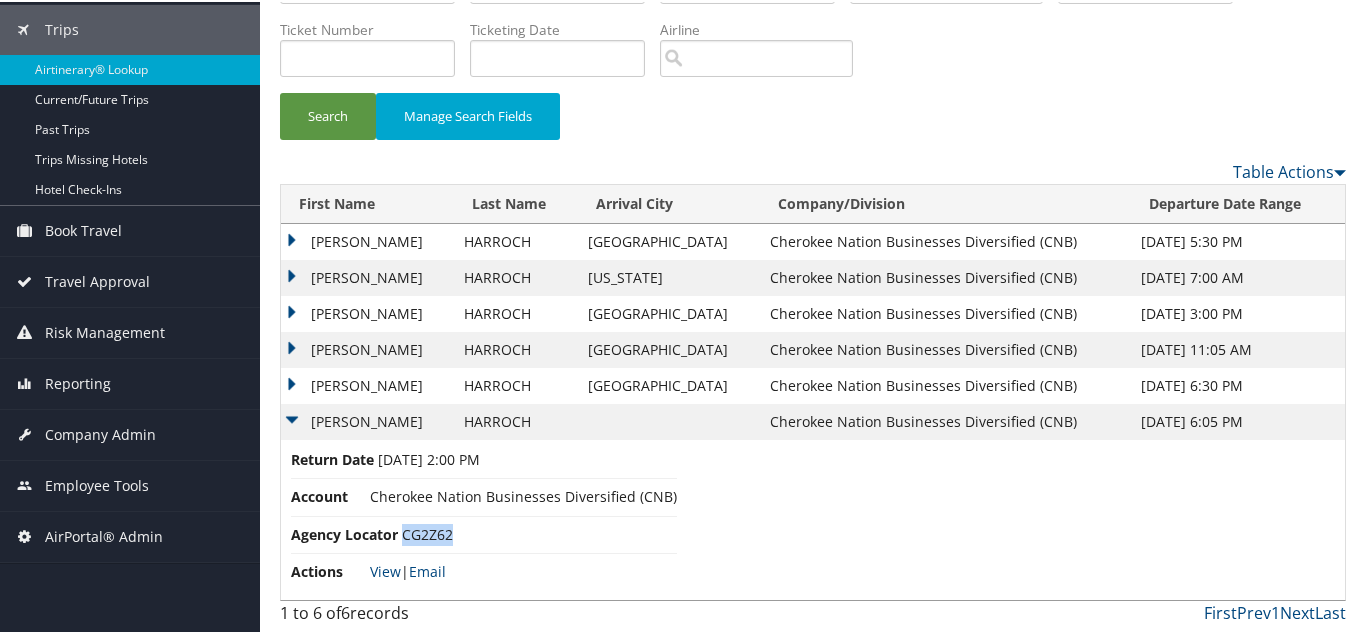 click on "CG2Z62" at bounding box center (427, 532) 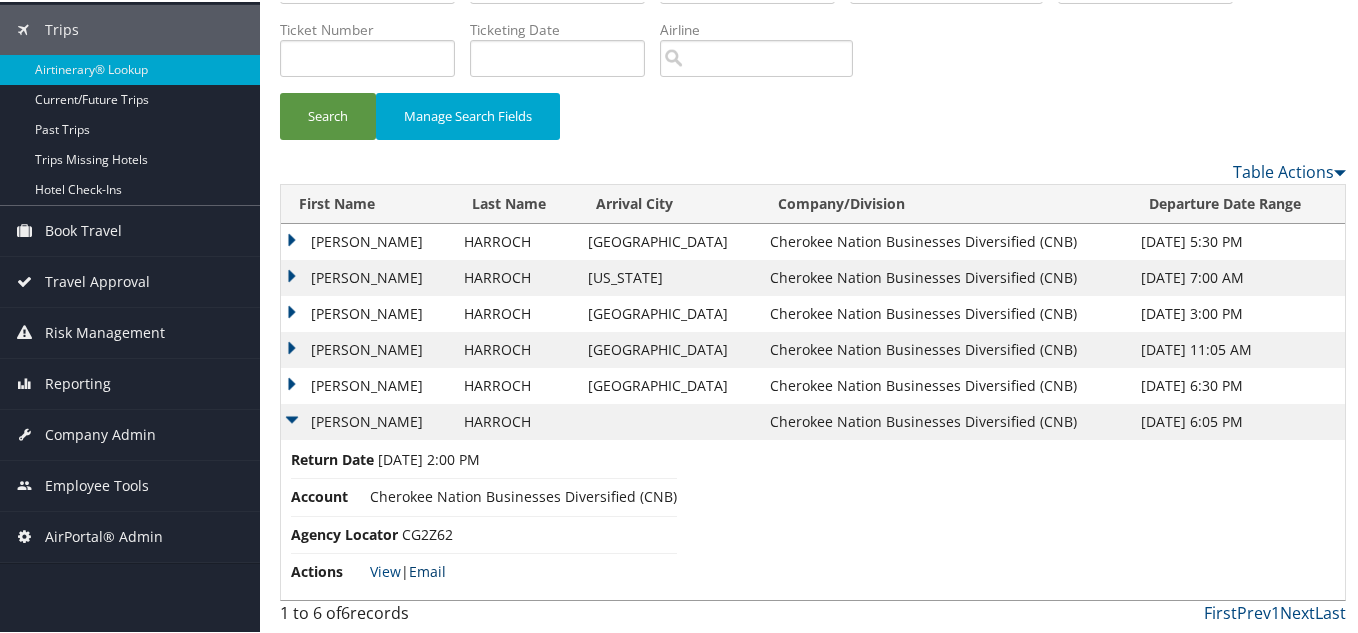 click on "Actions   View  |  Email" at bounding box center [484, 570] 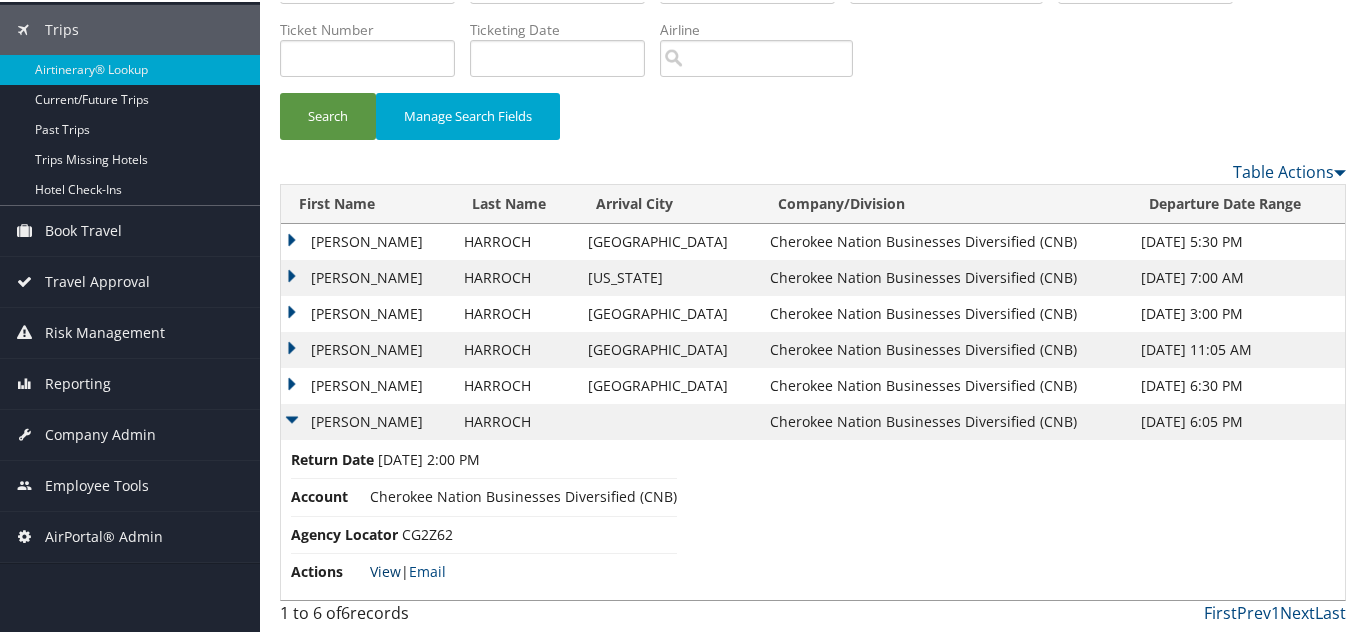 click on "View" at bounding box center (385, 569) 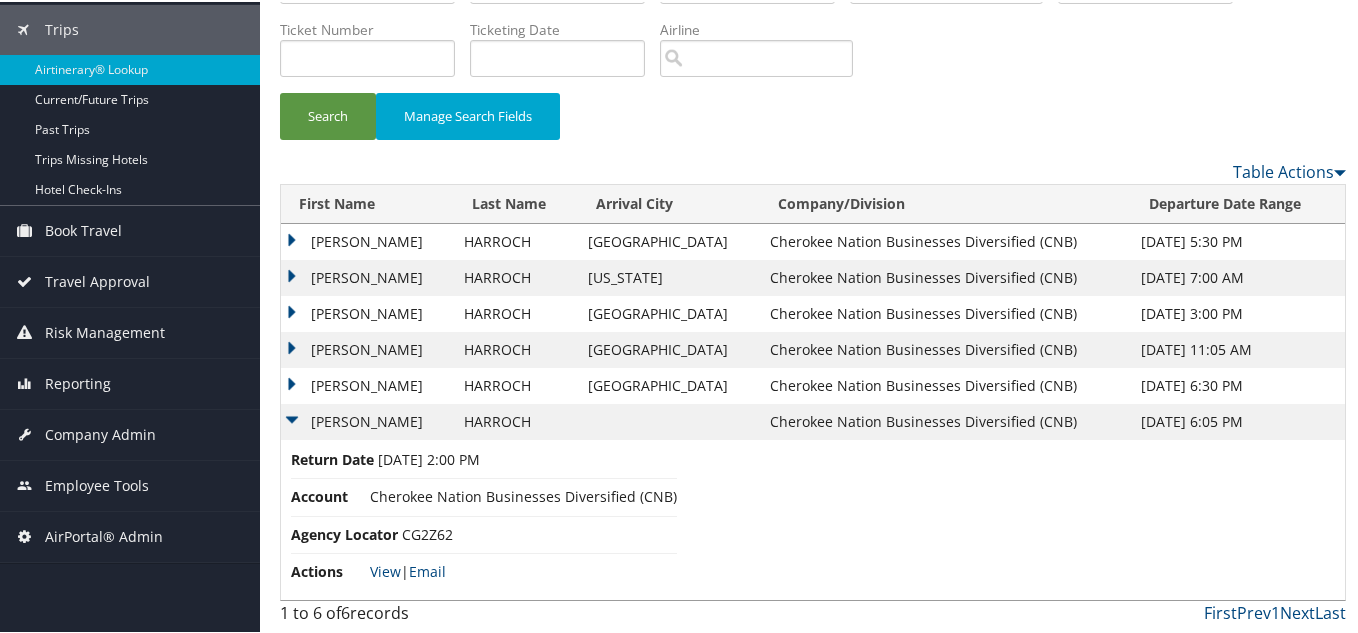 click on "MICHAEL ARMAND" at bounding box center [367, 420] 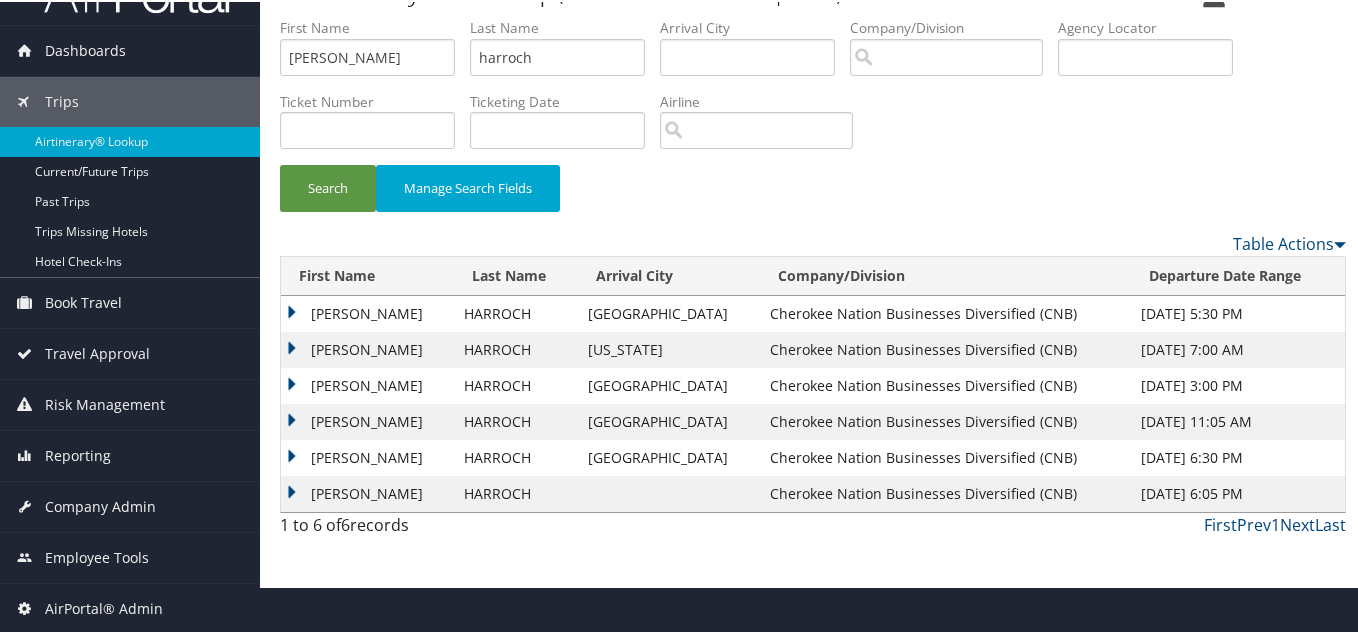 click on "MICHAEL ARMAND" at bounding box center [367, 456] 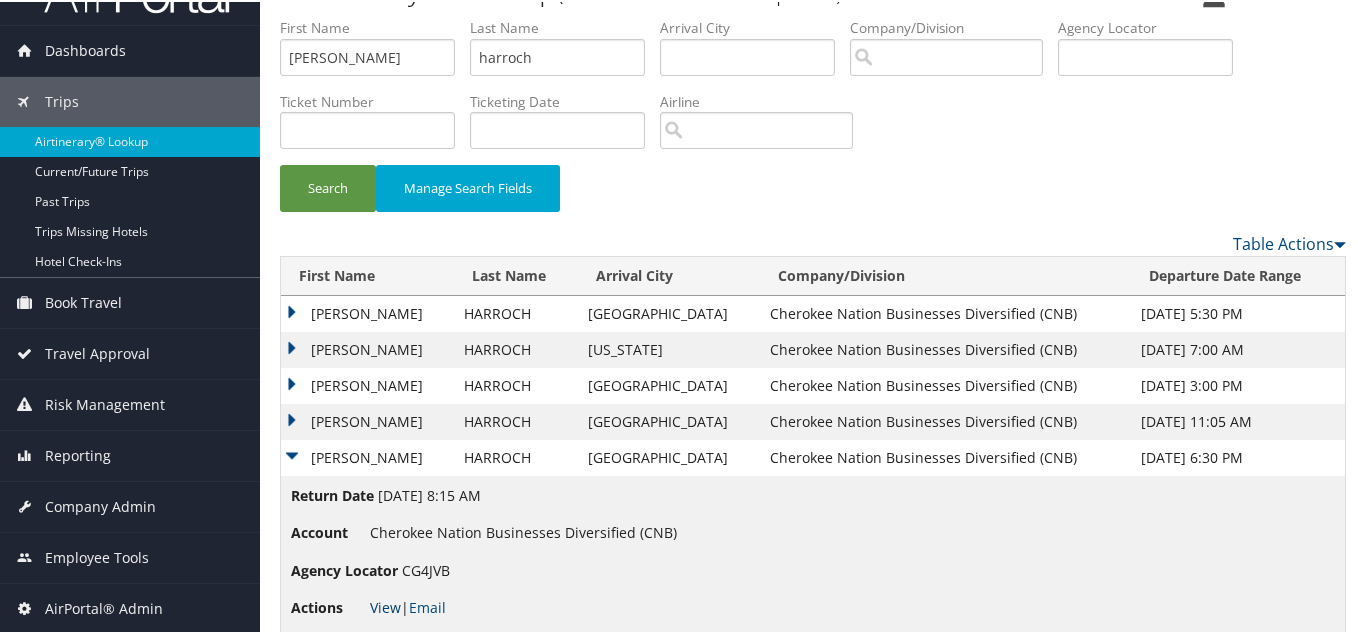 click on "View" at bounding box center (385, 605) 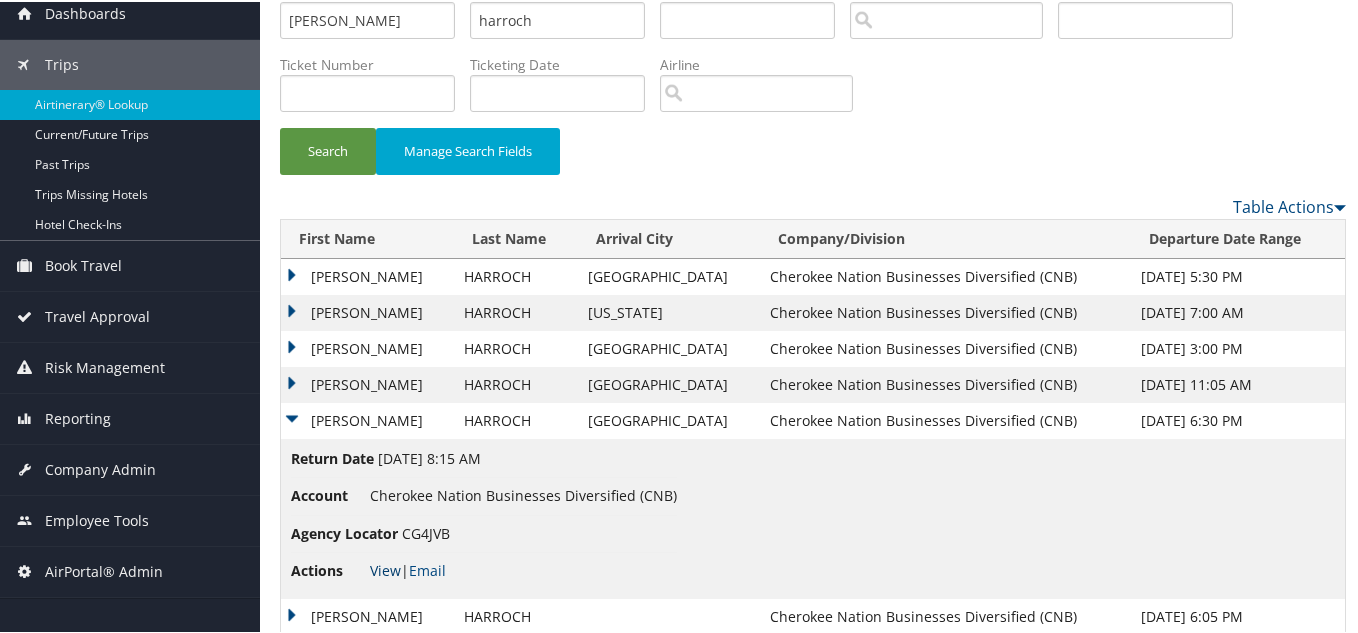 scroll, scrollTop: 119, scrollLeft: 0, axis: vertical 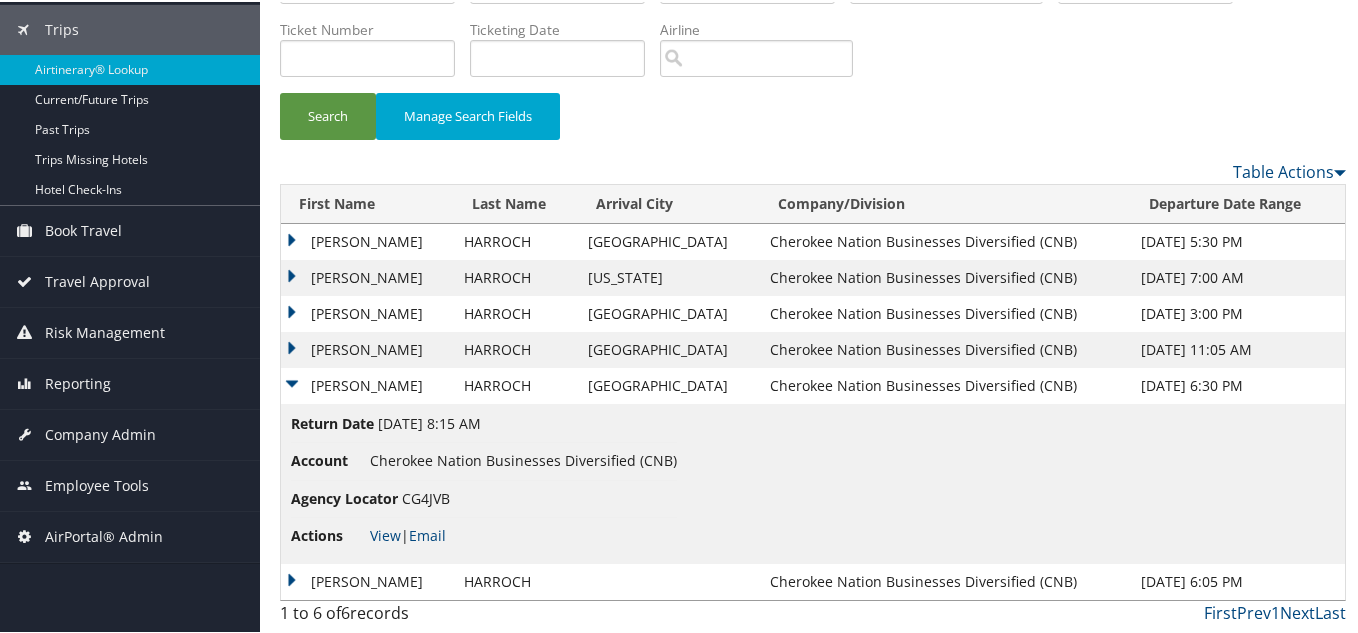 click on "MICHAEL ARMAND" at bounding box center (367, 384) 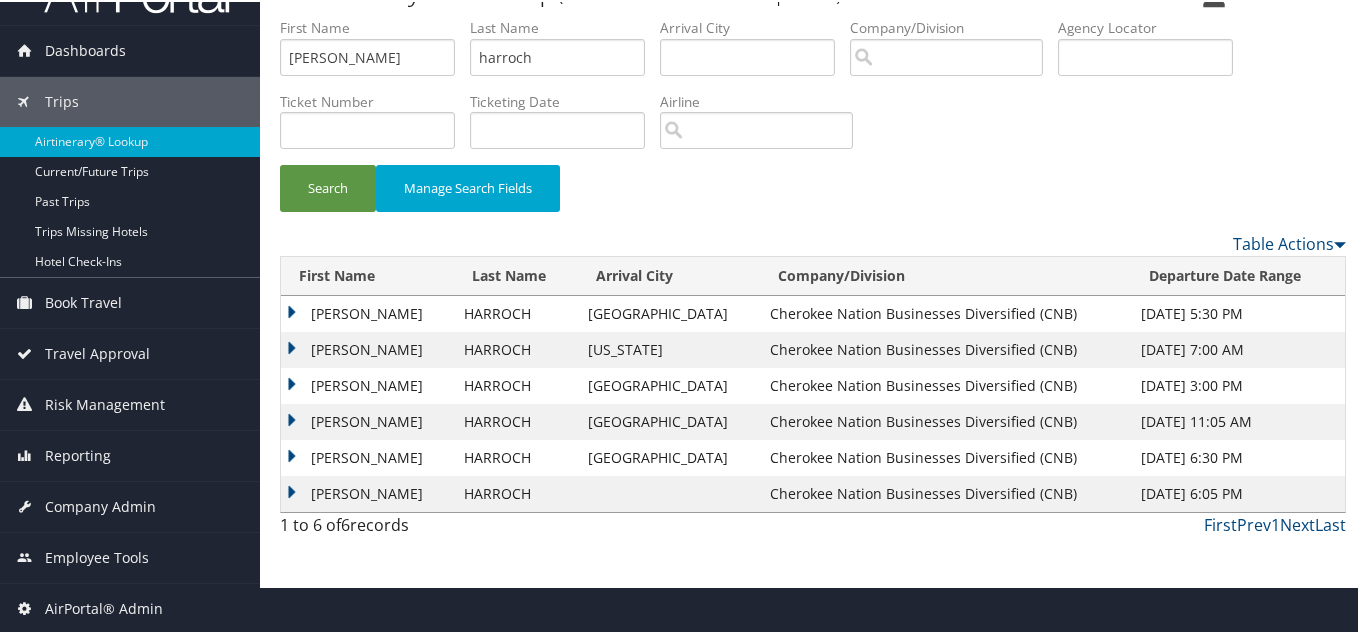 scroll, scrollTop: 47, scrollLeft: 0, axis: vertical 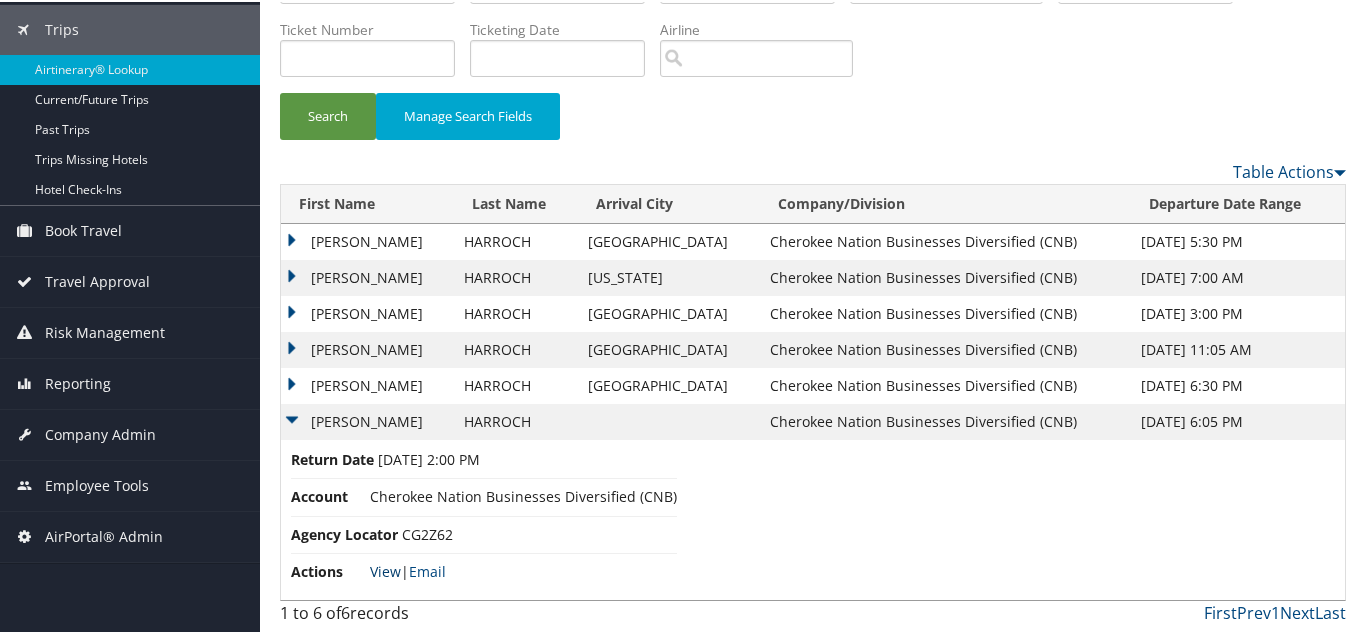 click on "View" at bounding box center [385, 569] 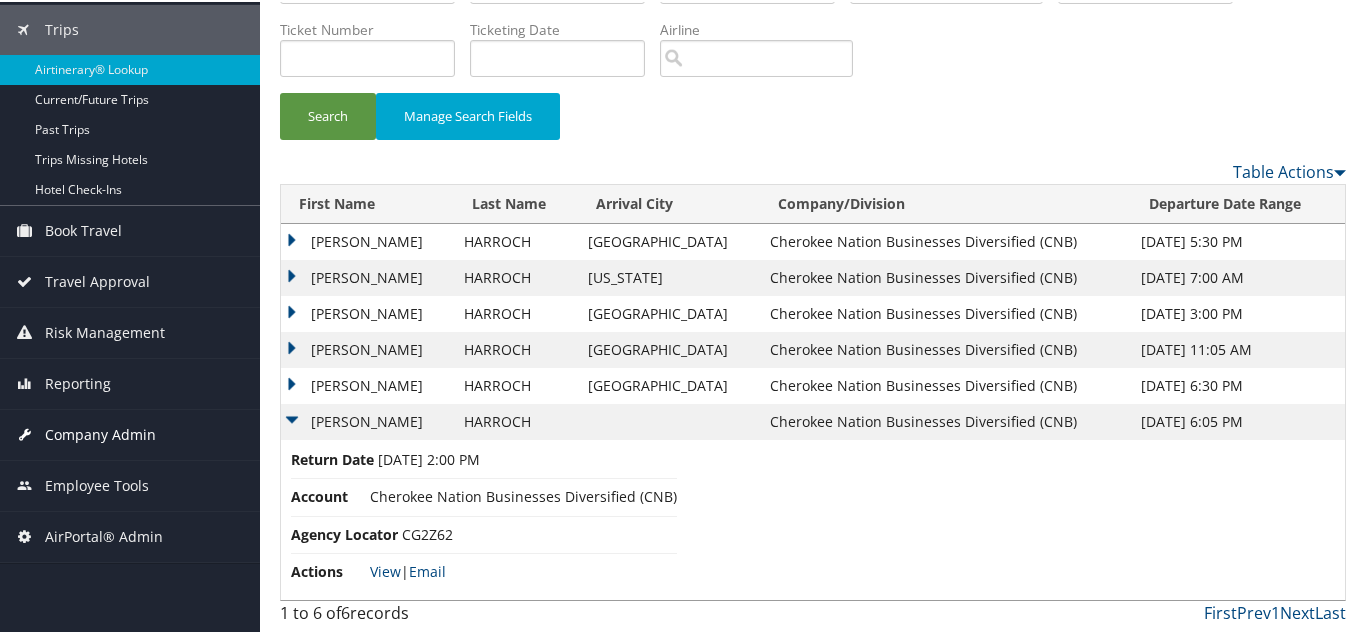 click on "Company Admin" at bounding box center [100, 433] 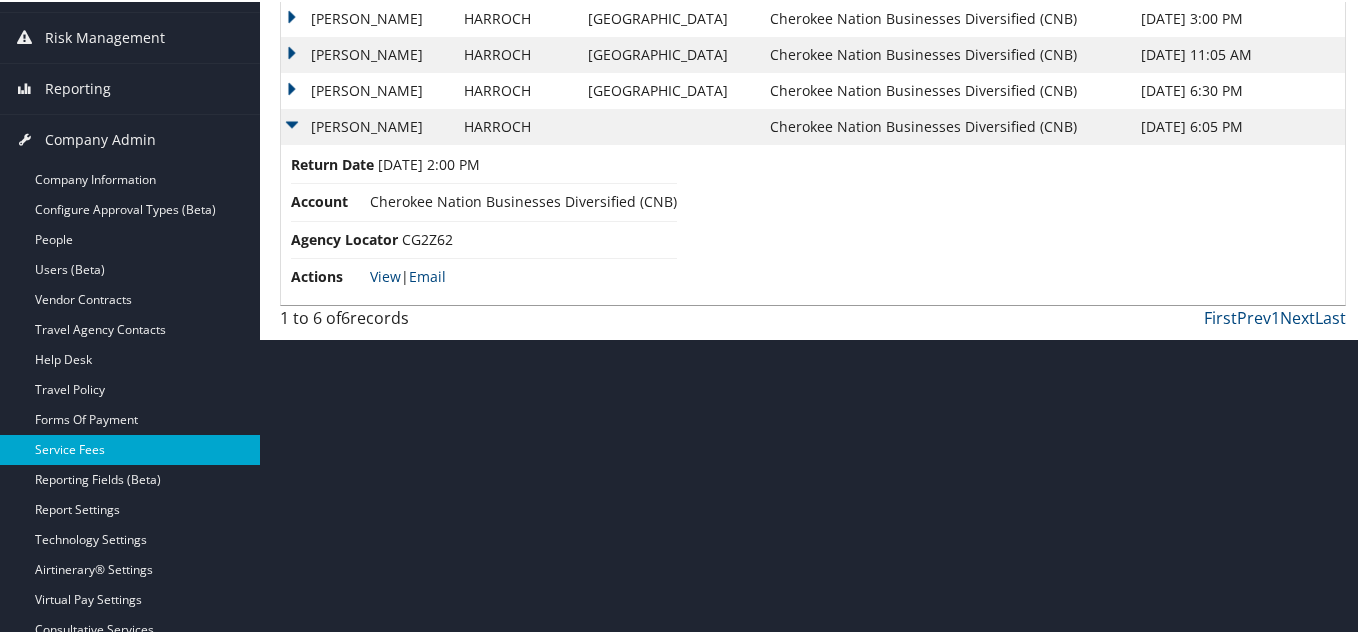 scroll, scrollTop: 419, scrollLeft: 0, axis: vertical 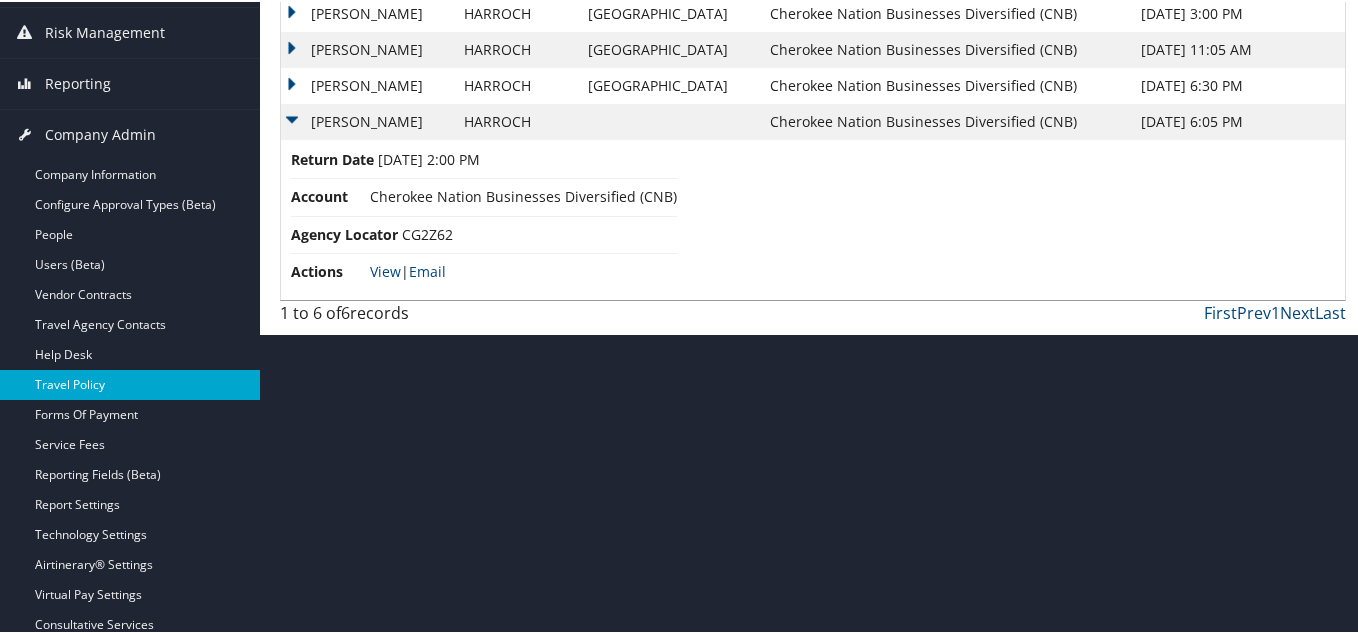 click on "Travel Policy" at bounding box center (130, 383) 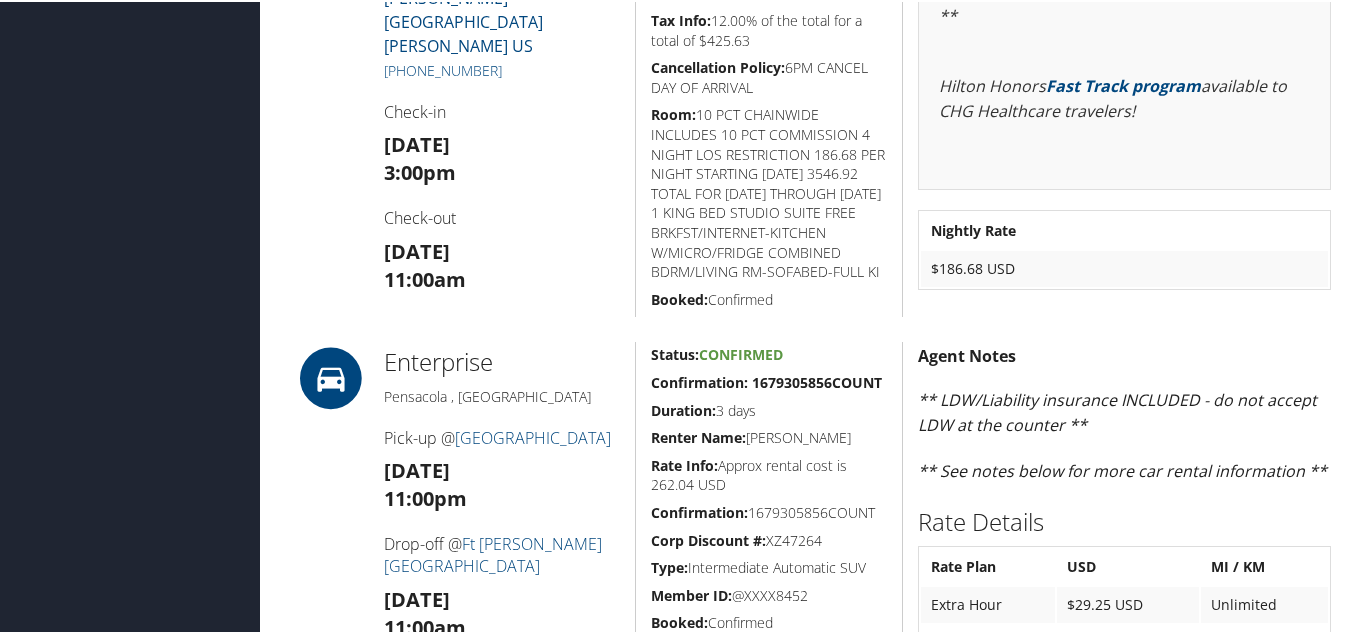 scroll, scrollTop: 1600, scrollLeft: 0, axis: vertical 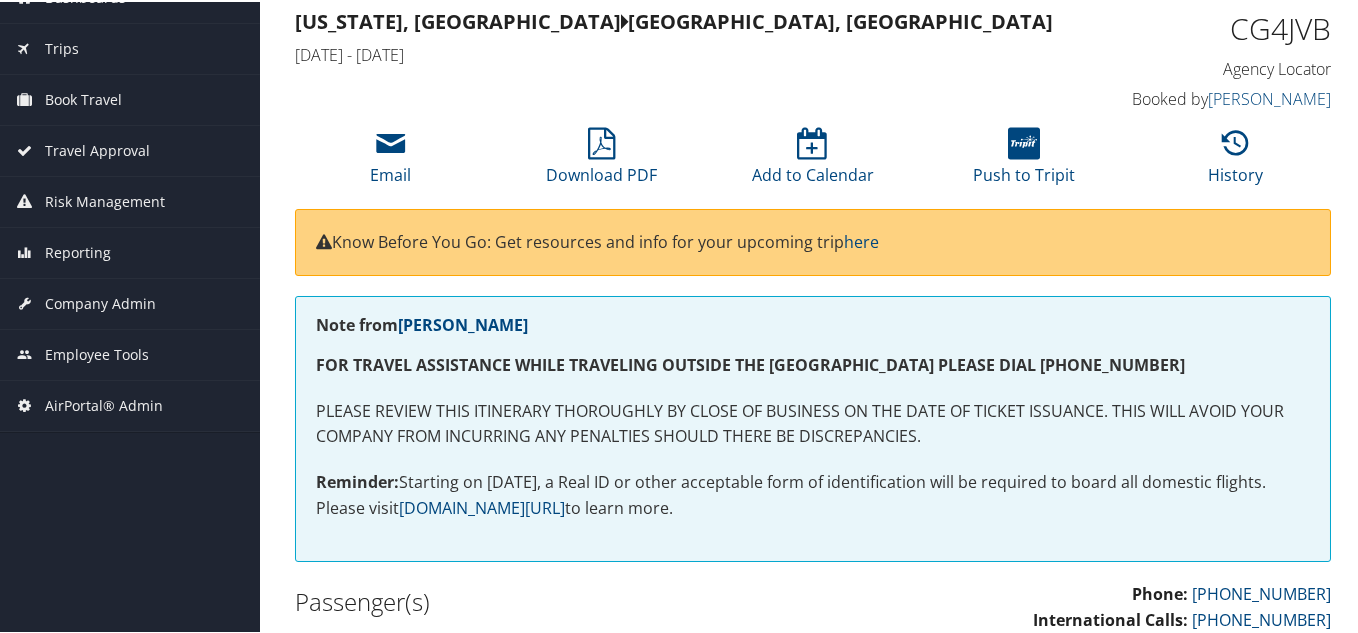 click on "CG4JVB" at bounding box center [1213, 27] 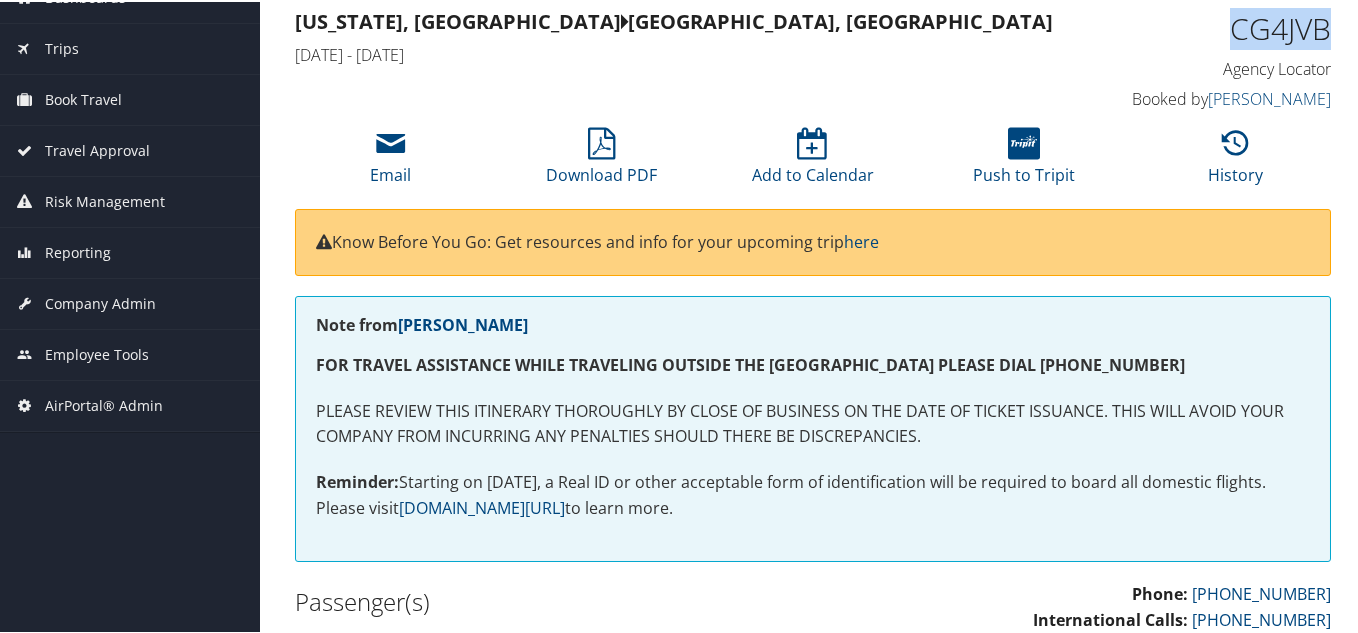 click on "CG4JVB" at bounding box center [1213, 27] 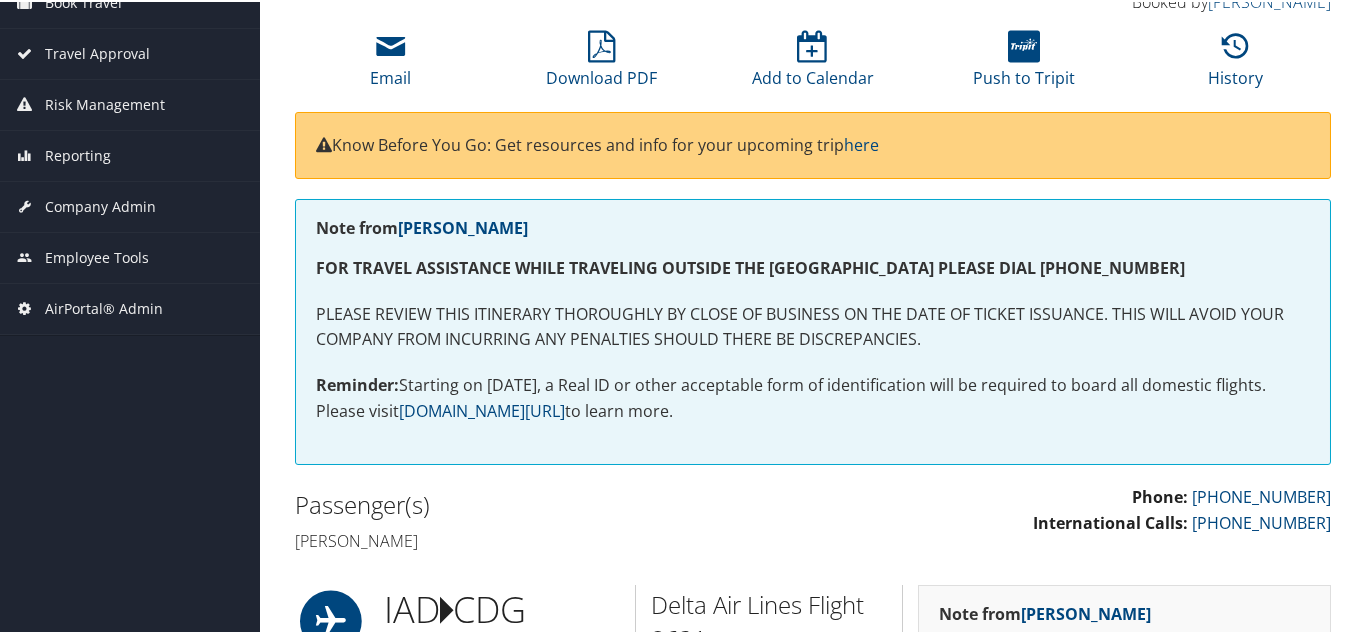 scroll, scrollTop: 0, scrollLeft: 0, axis: both 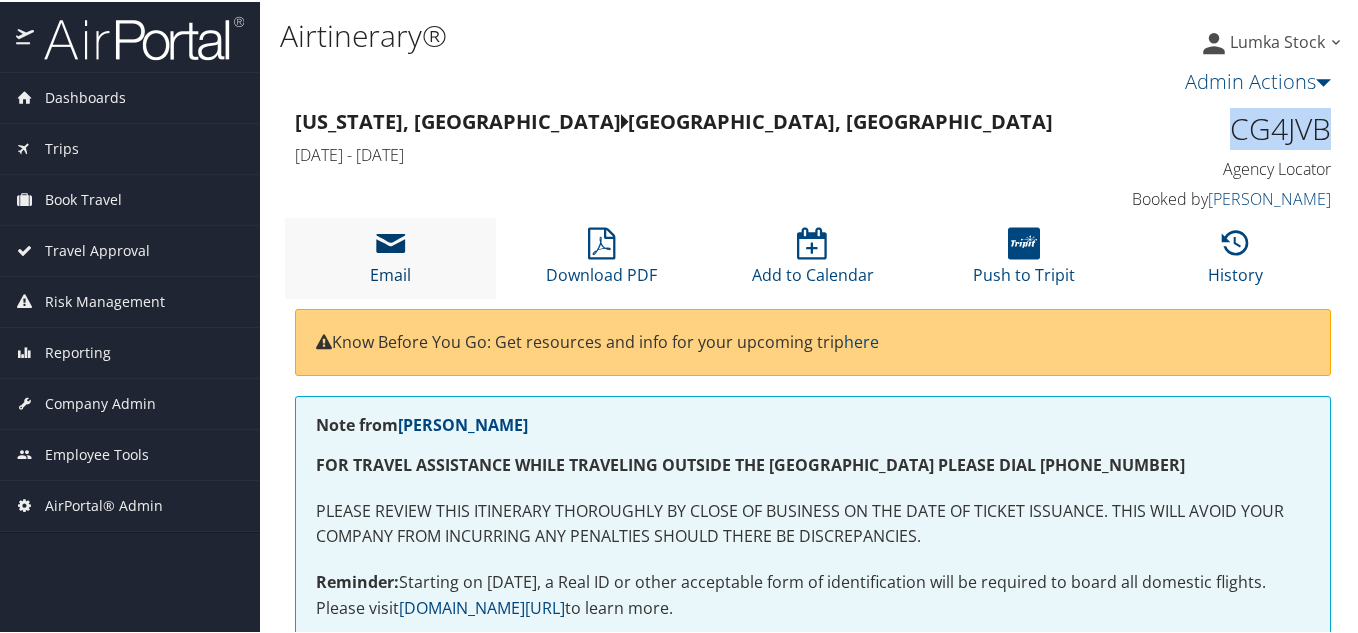 click at bounding box center (391, 242) 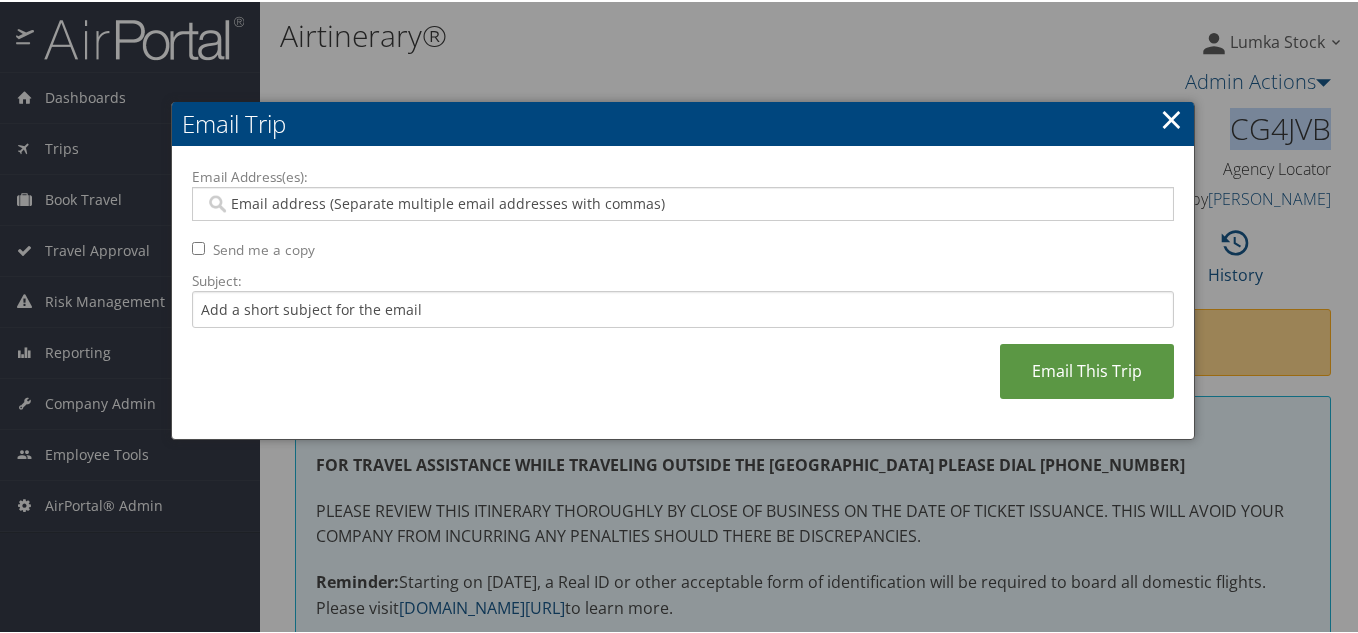 click on "Email Address(es):" at bounding box center [682, 202] 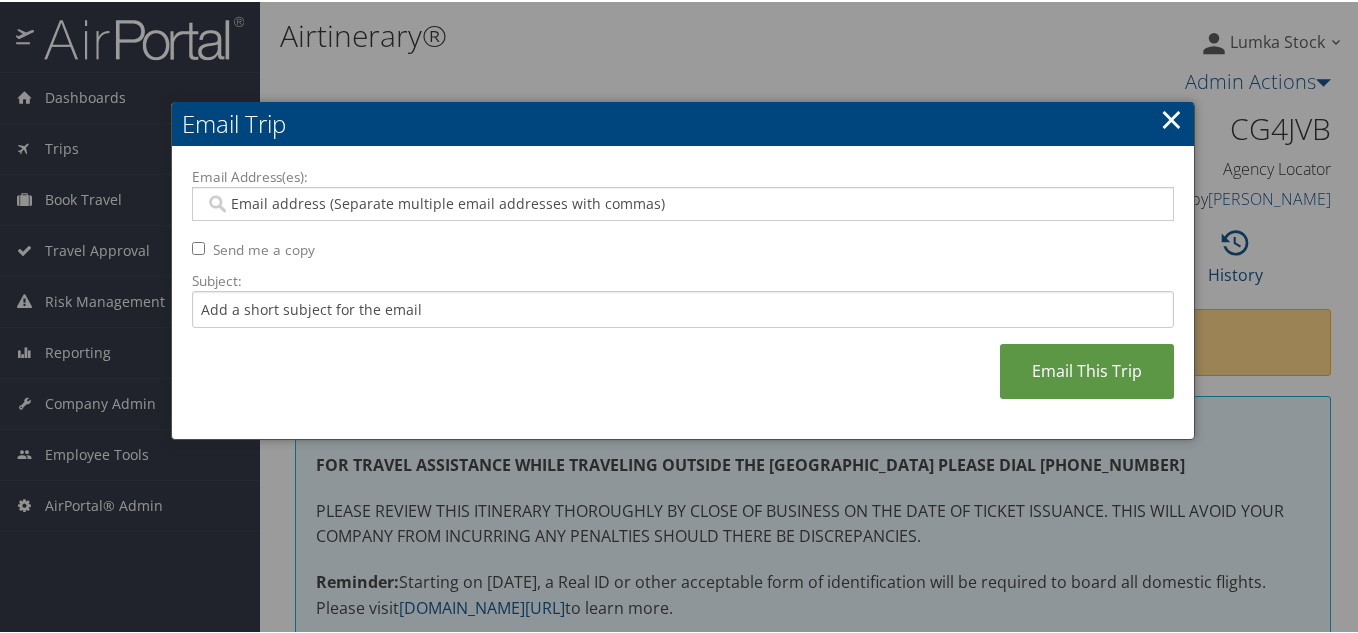 paste on "HARROCHMA@STATE.GOV" 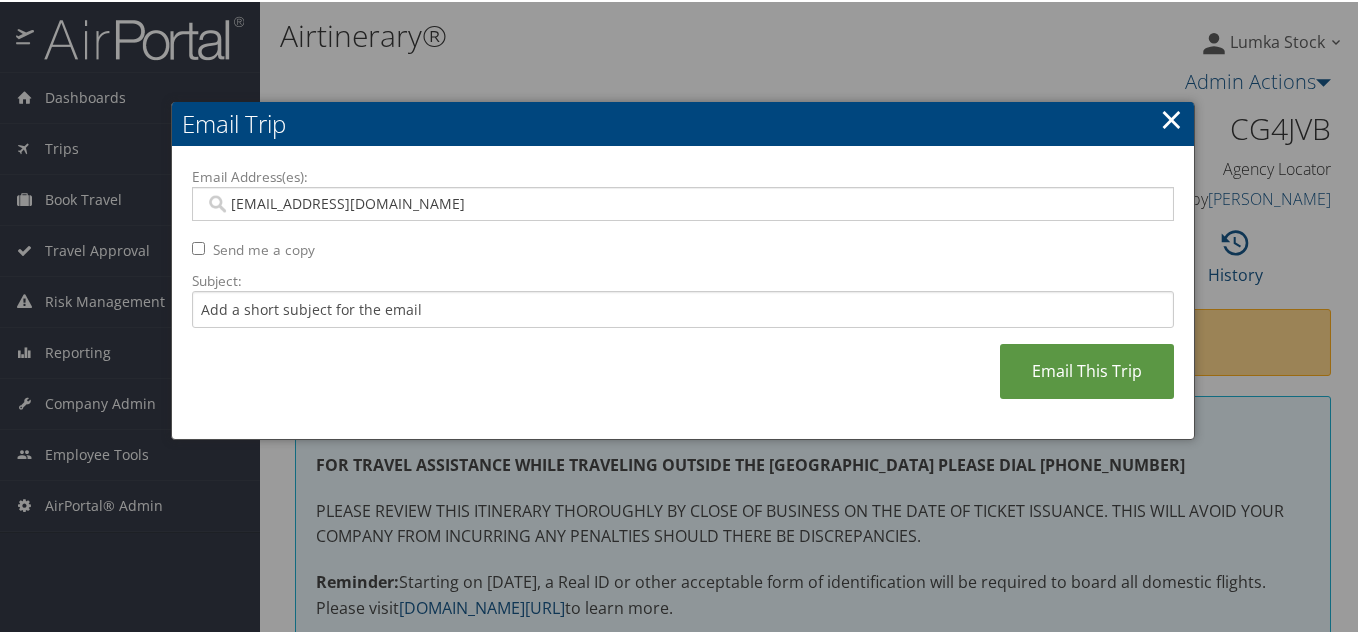 type on "HARROCHMA@STATE.GOV" 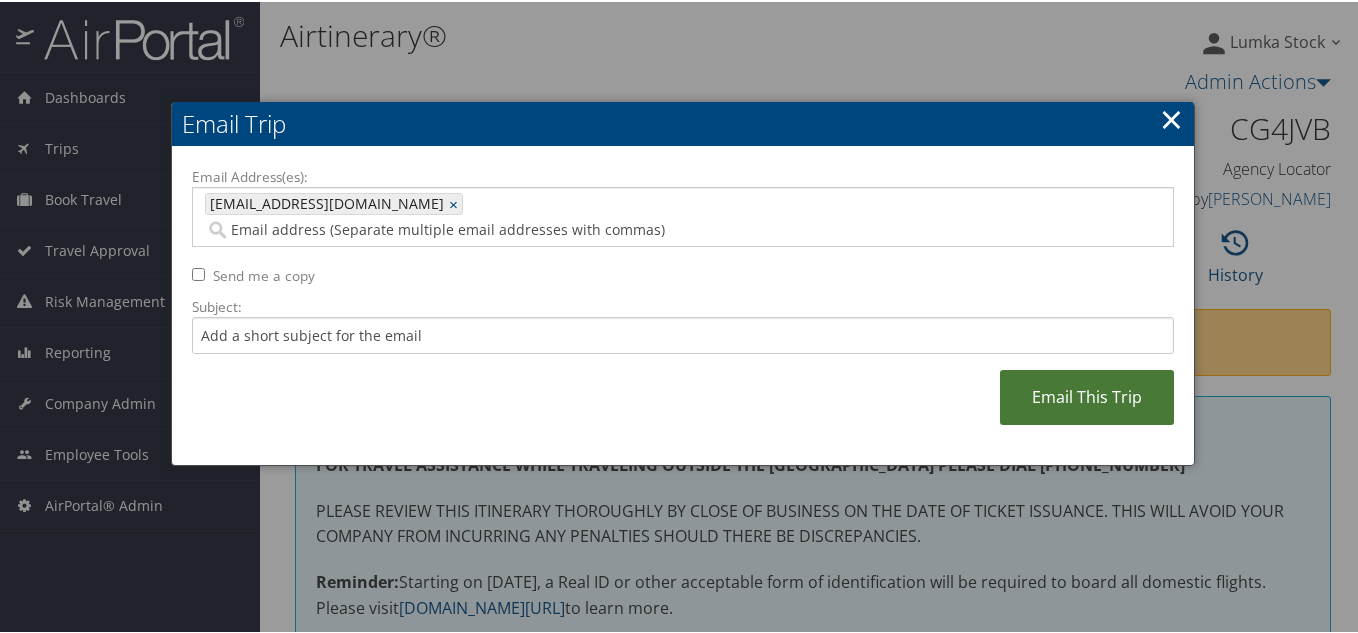 click on "Email This Trip" at bounding box center [1087, 395] 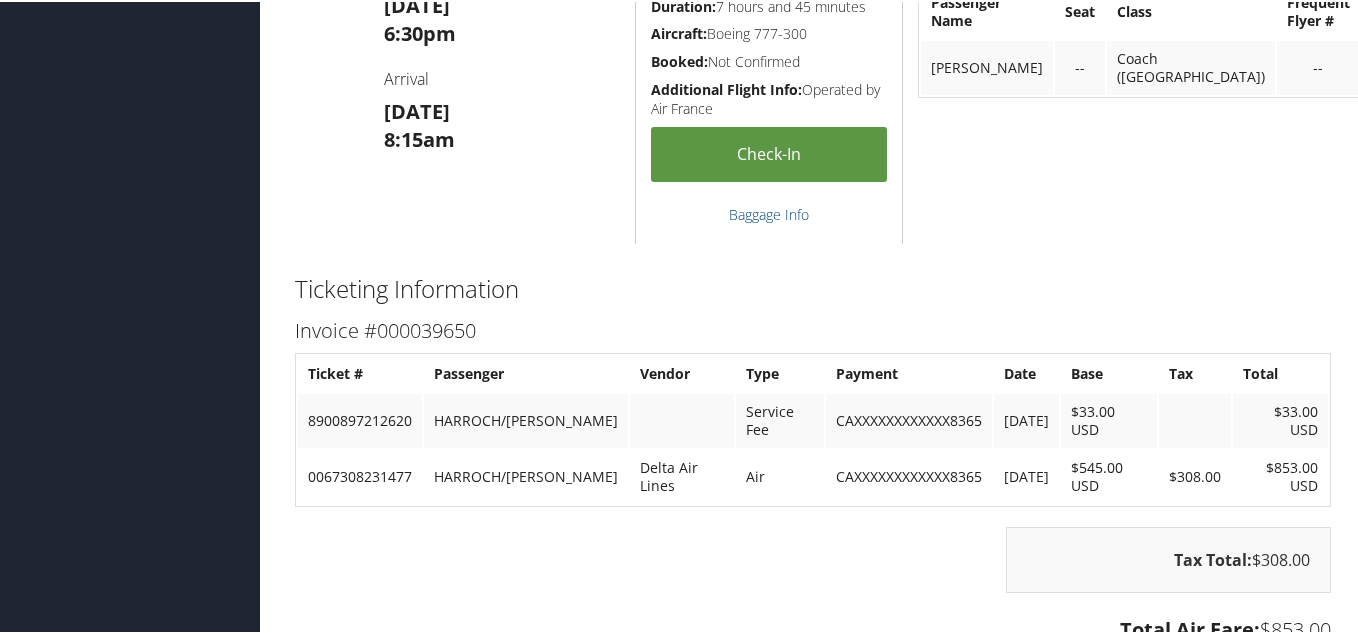scroll, scrollTop: 720, scrollLeft: 0, axis: vertical 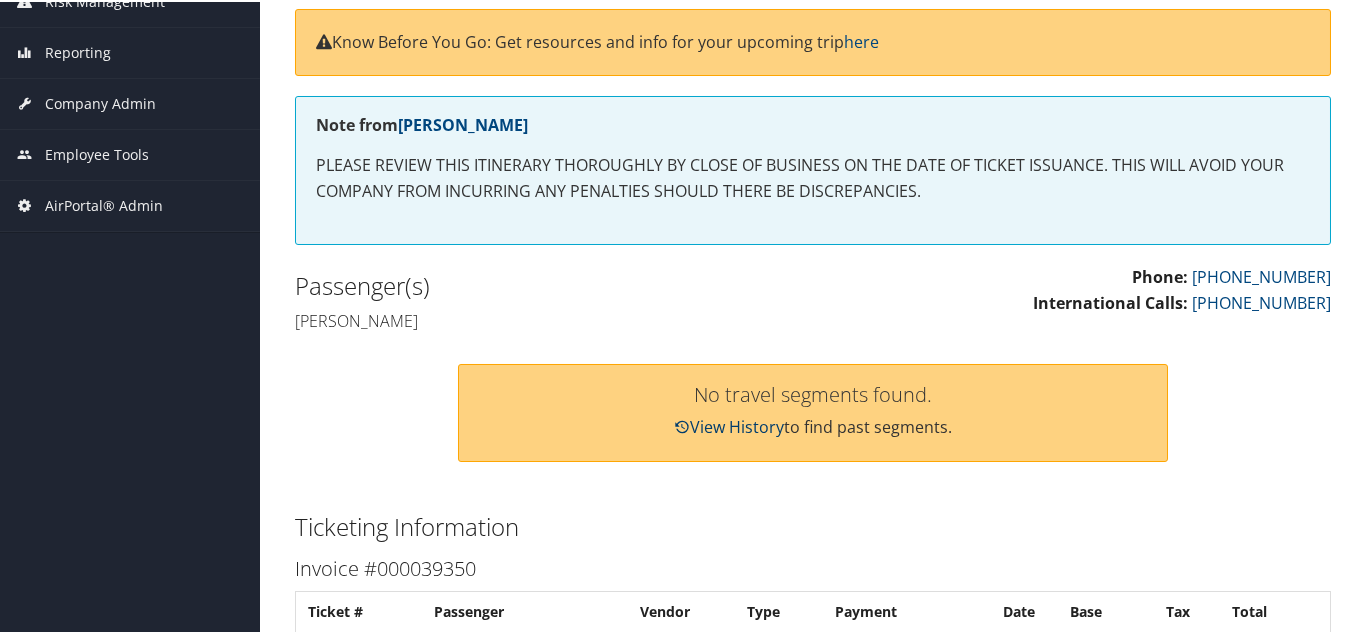 click on "View History" at bounding box center [729, 425] 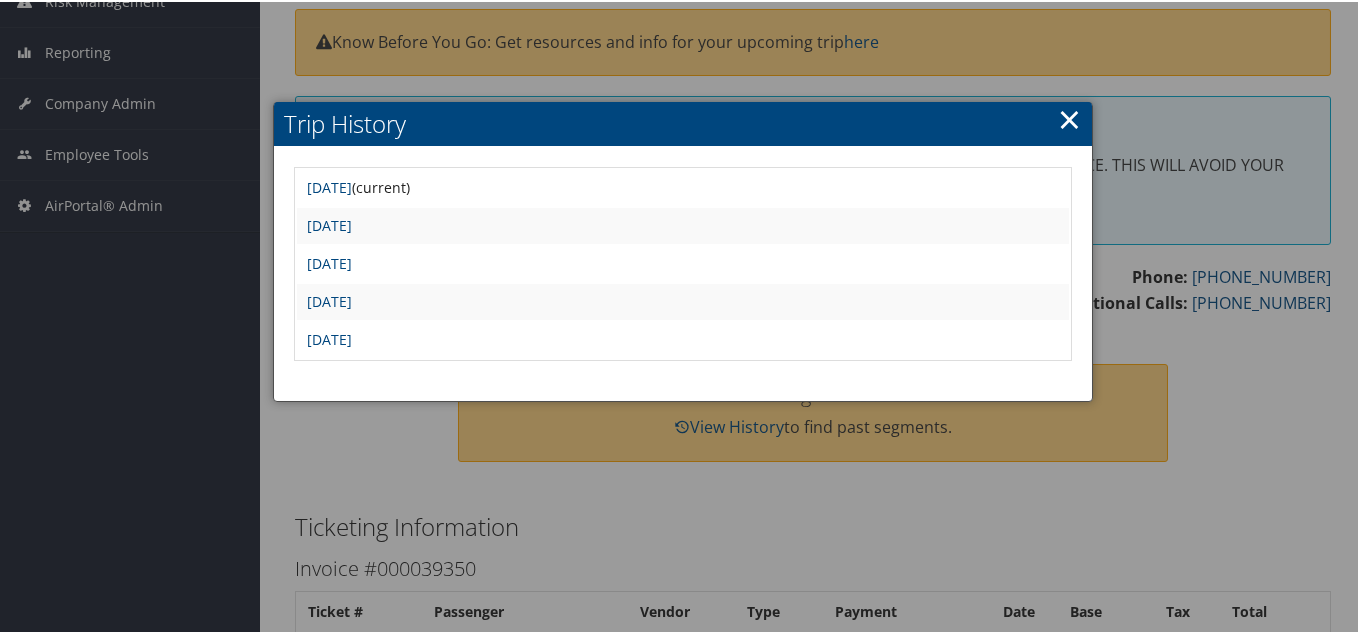 click on "×" at bounding box center (1069, 117) 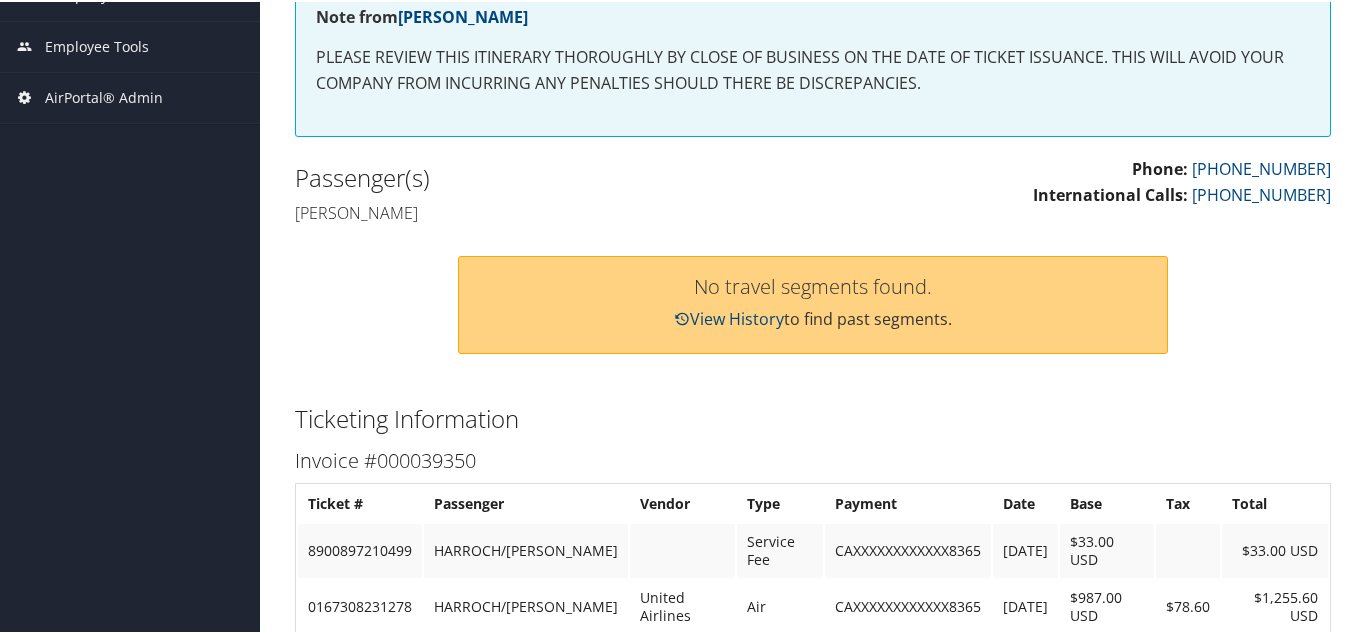scroll, scrollTop: 400, scrollLeft: 0, axis: vertical 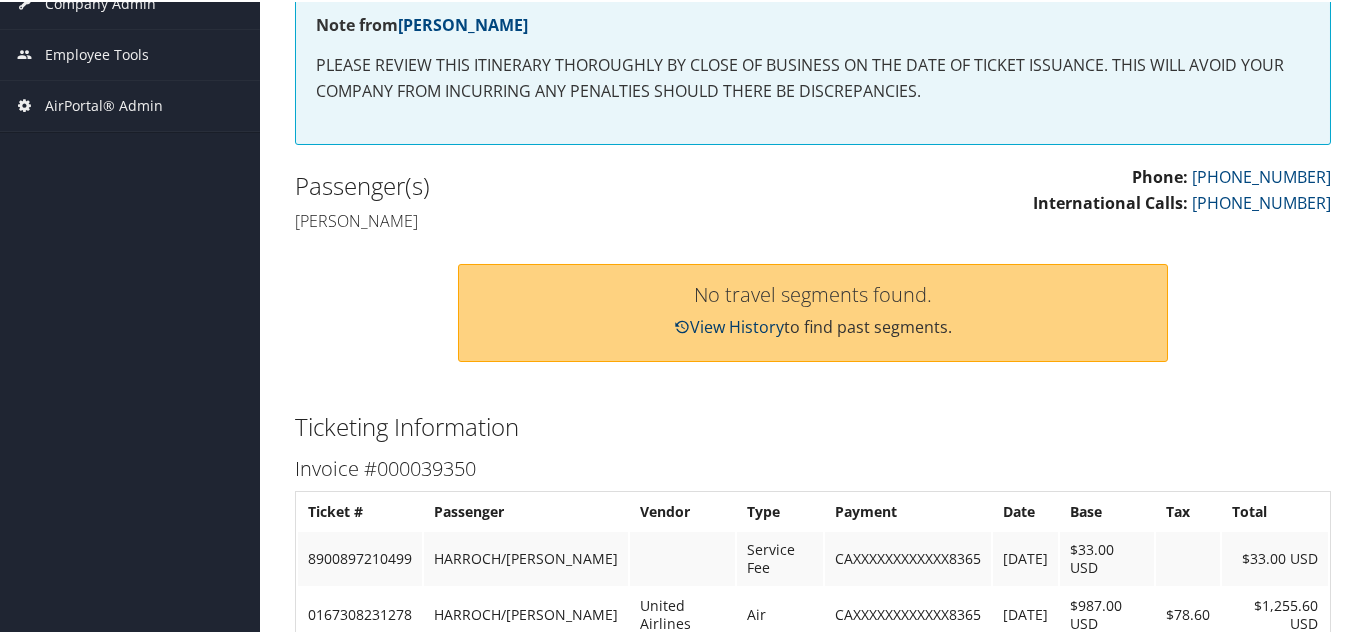 click on "View History" at bounding box center [729, 325] 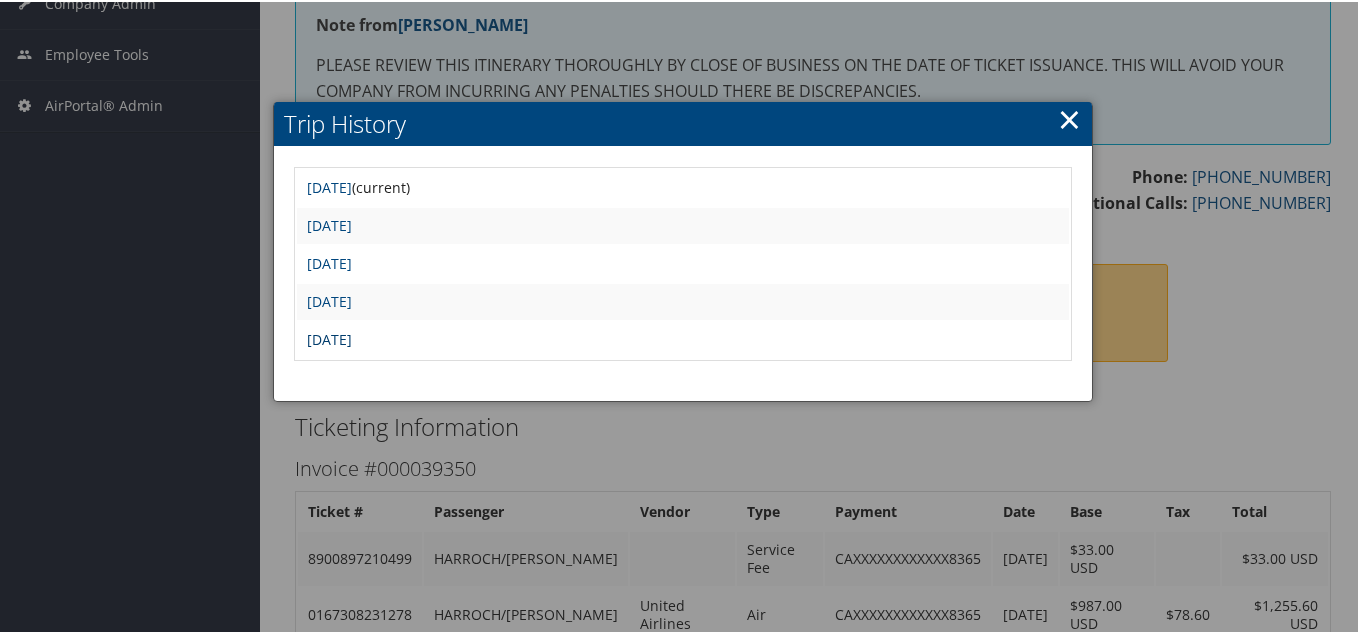 click on "[DATE]" at bounding box center [329, 337] 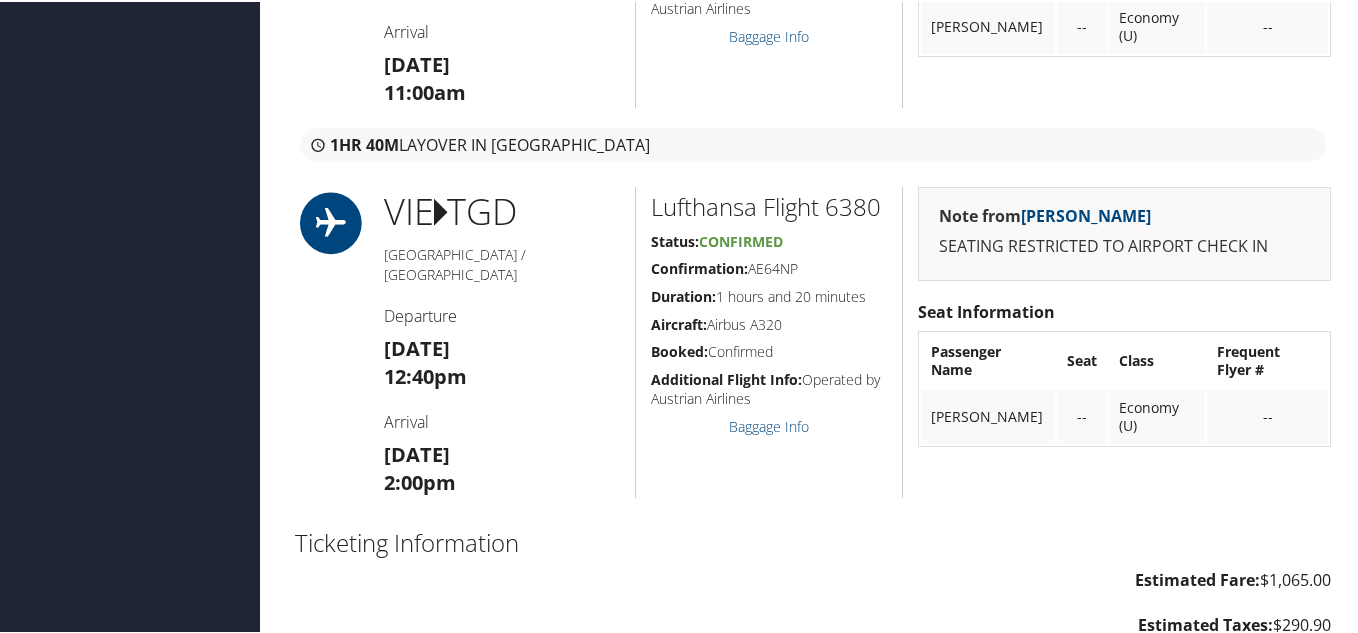 scroll, scrollTop: 1400, scrollLeft: 0, axis: vertical 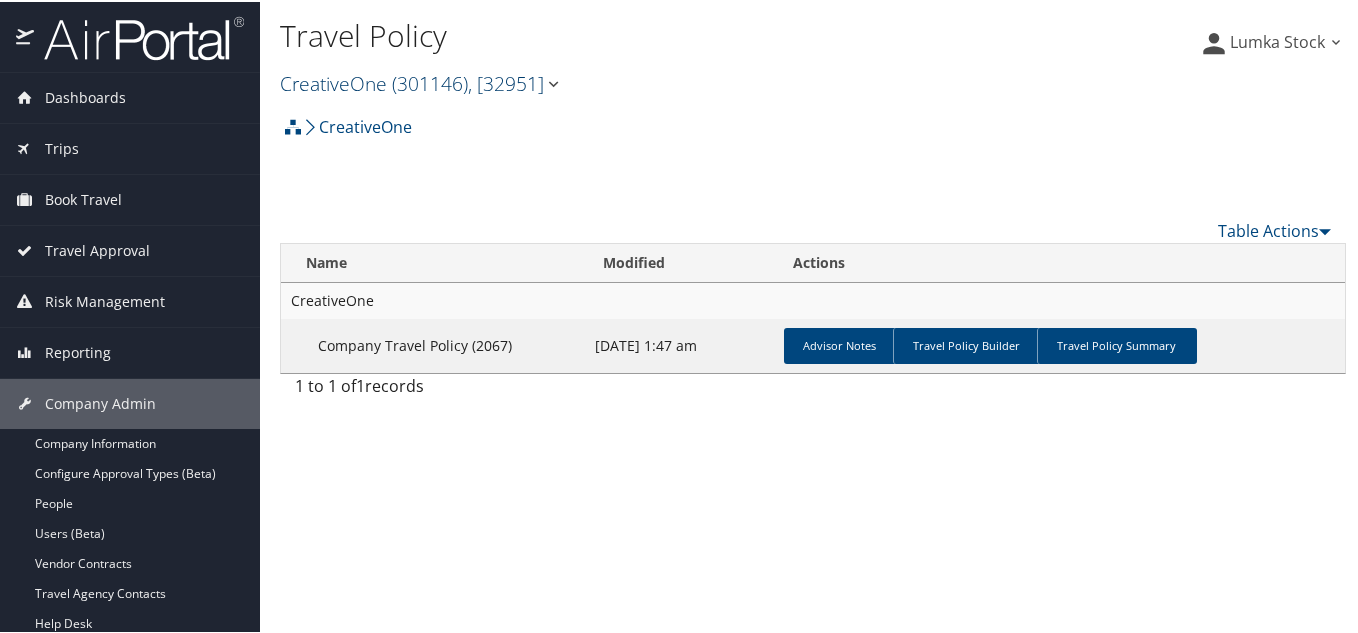 click at bounding box center (553, 82) 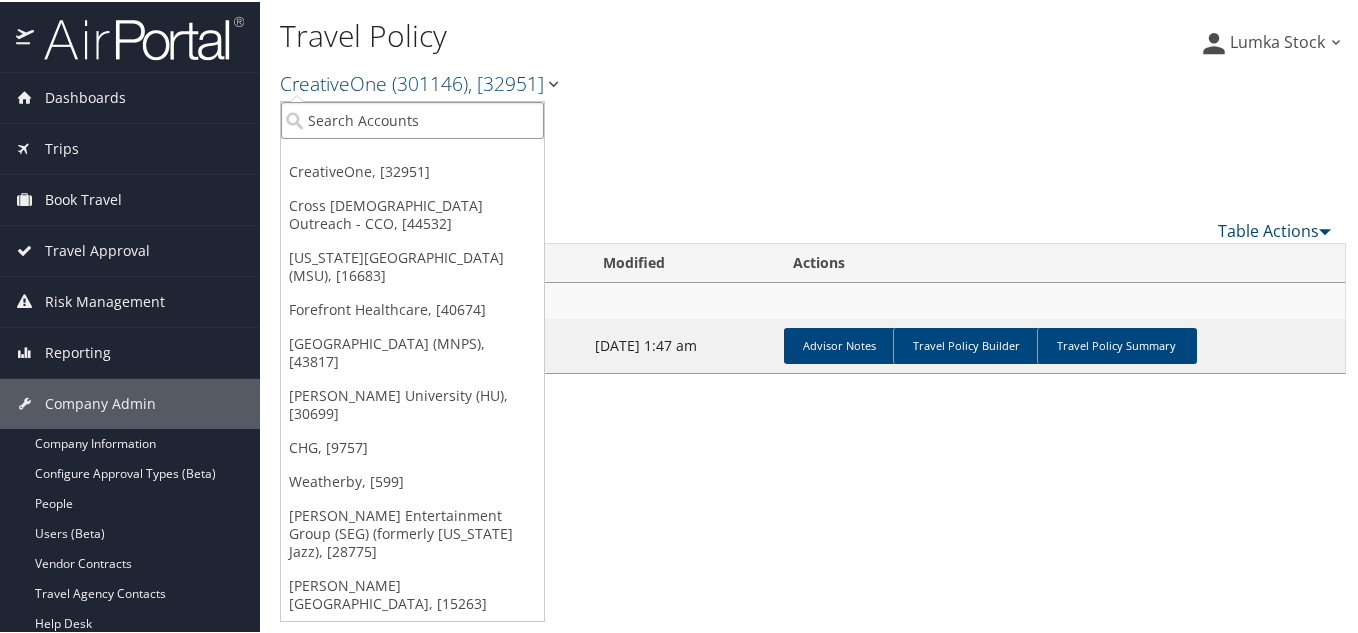 click at bounding box center (412, 118) 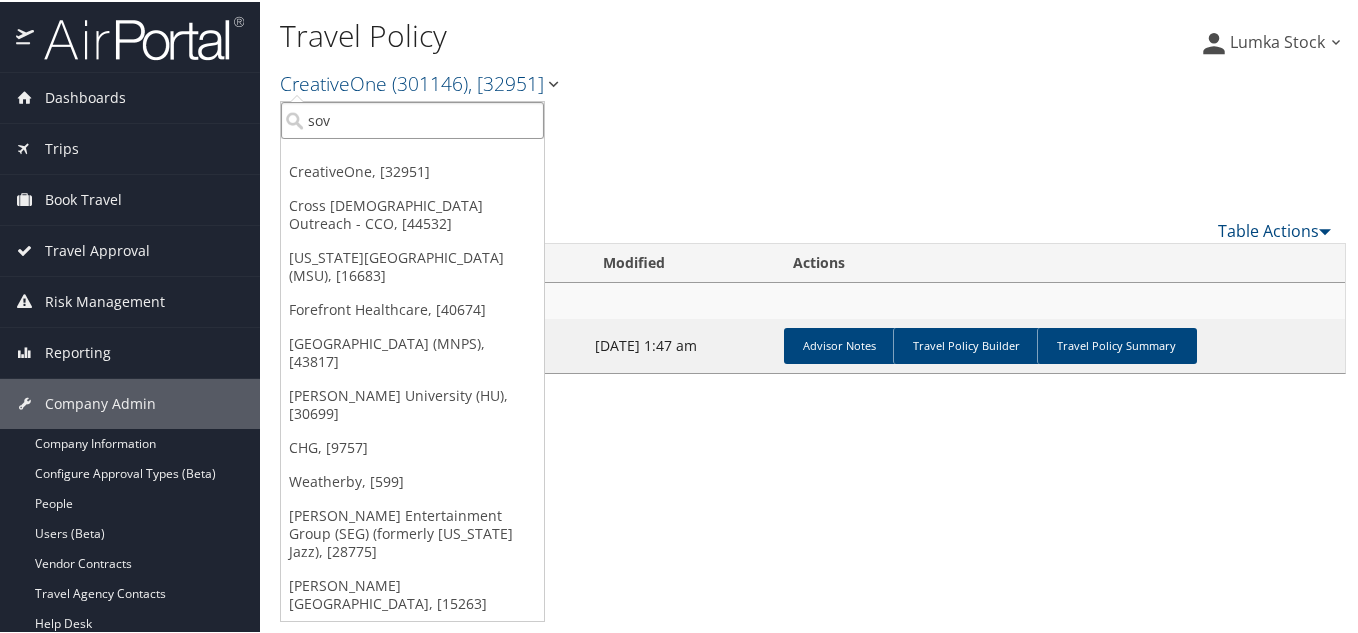 type on "sovo" 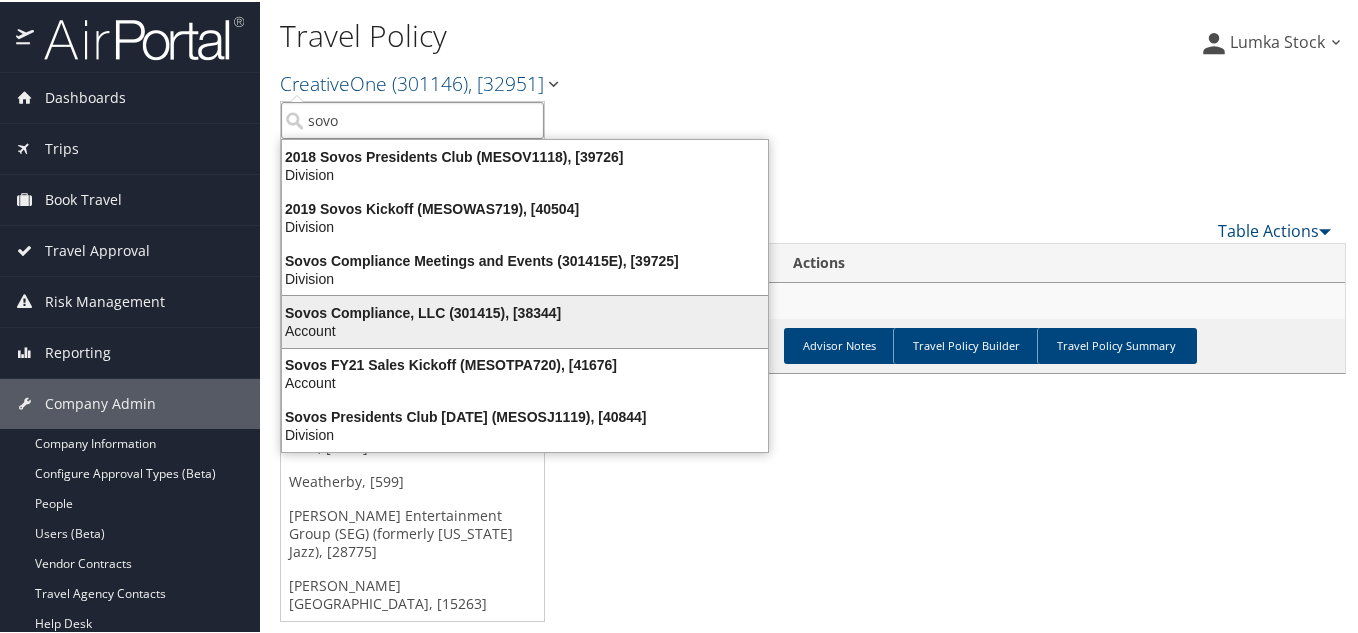 click on "Sovos Compliance, LLC (301415), [38344]" at bounding box center [525, 311] 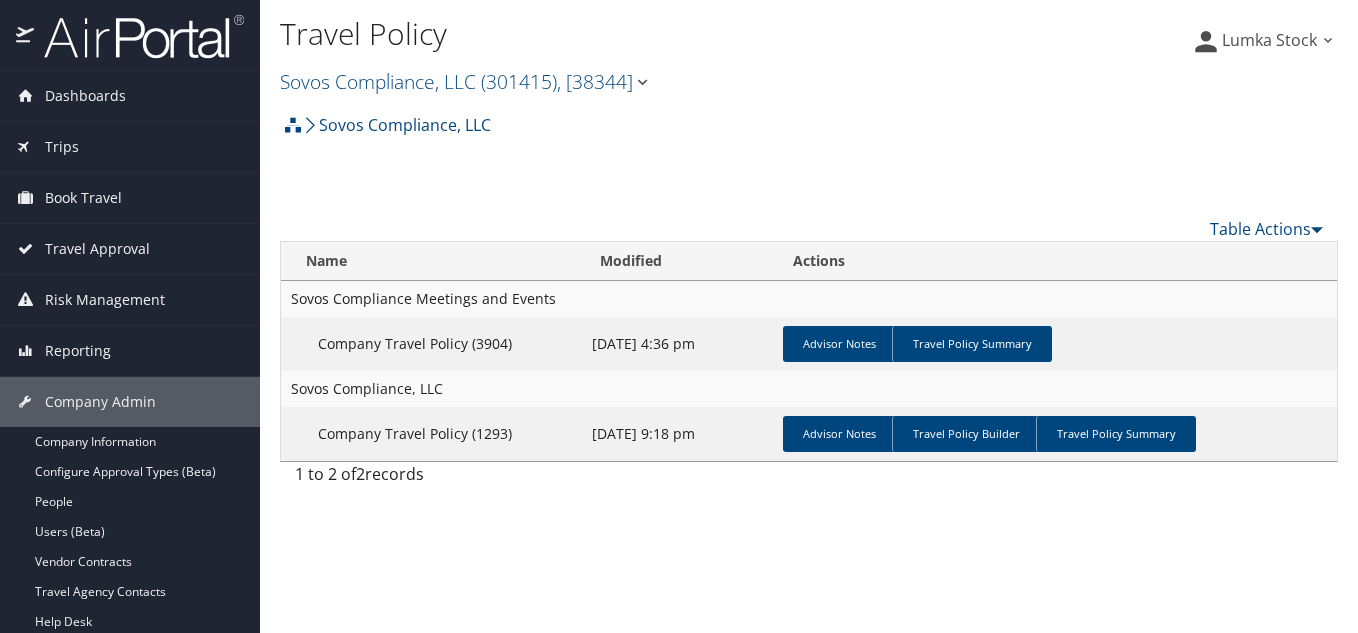 scroll, scrollTop: 0, scrollLeft: 0, axis: both 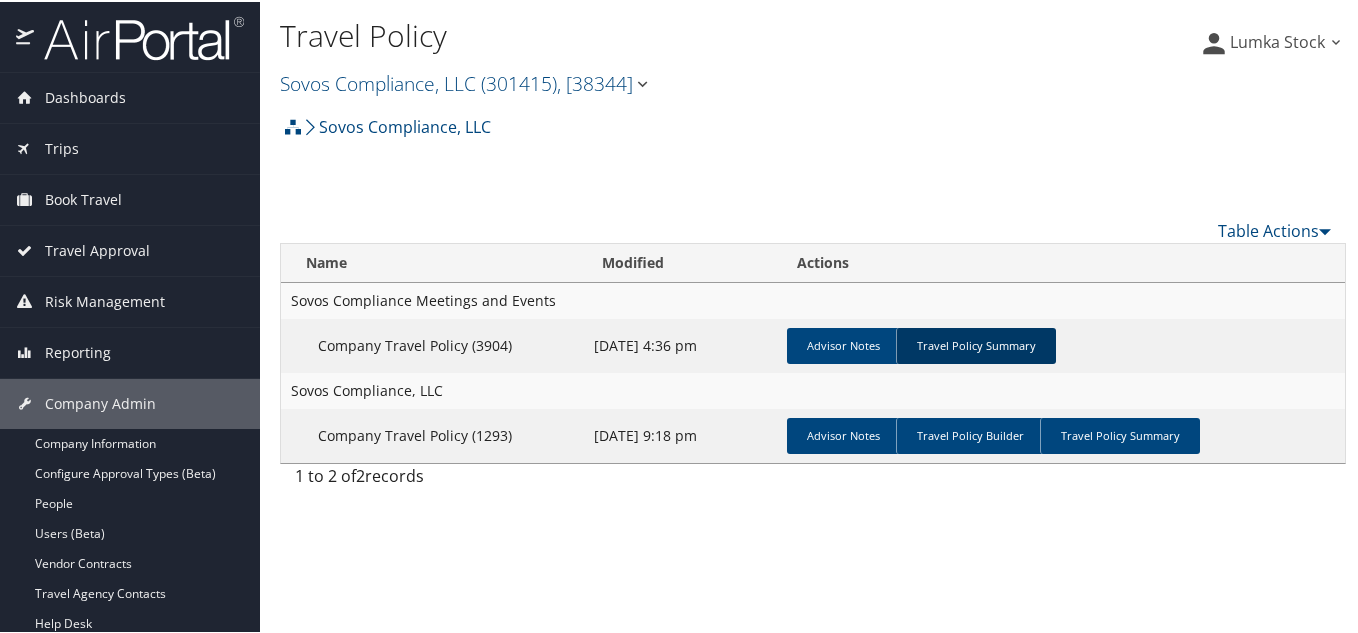 click on "Travel Policy Summary" at bounding box center (976, 344) 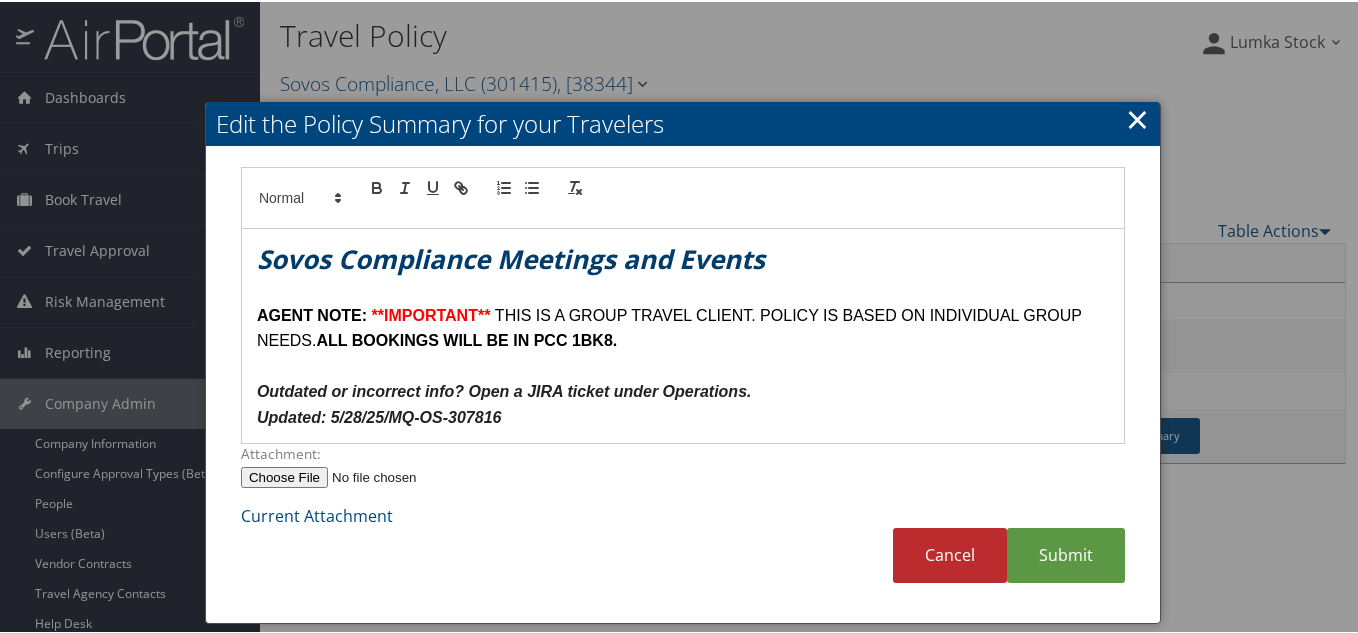 click on "Edit the Policy Summary for your Travelers" at bounding box center [683, 122] 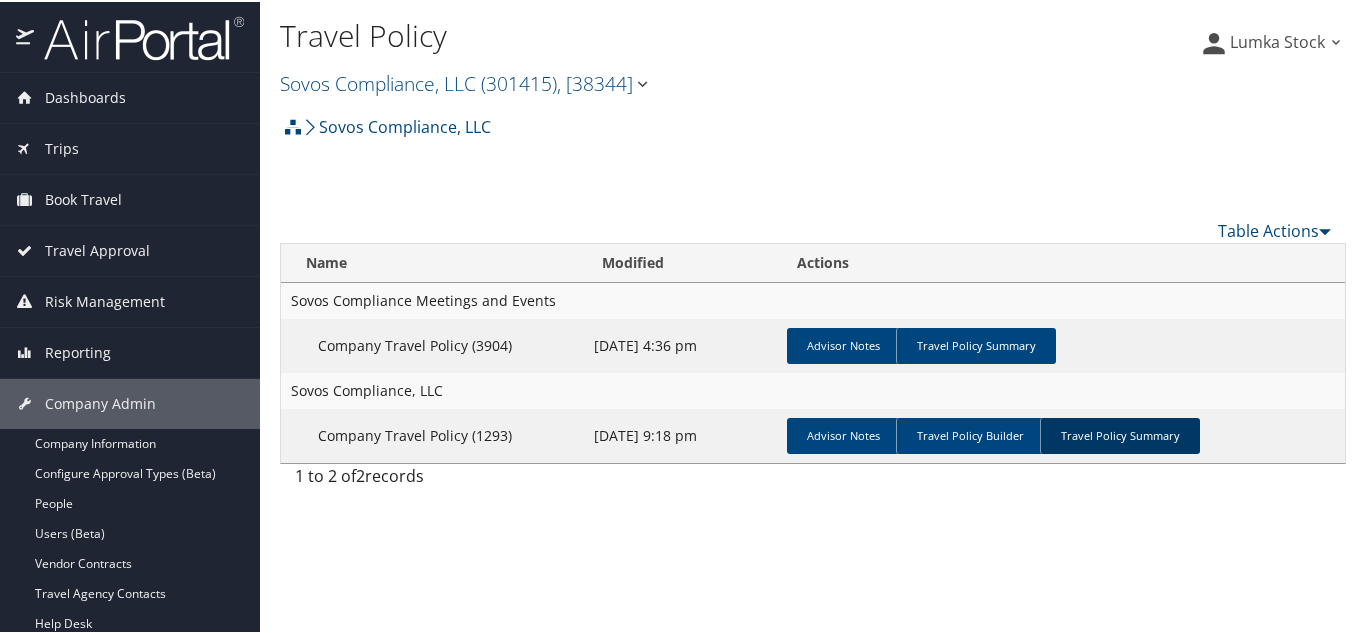 click on "Travel Policy Summary" at bounding box center [1120, 434] 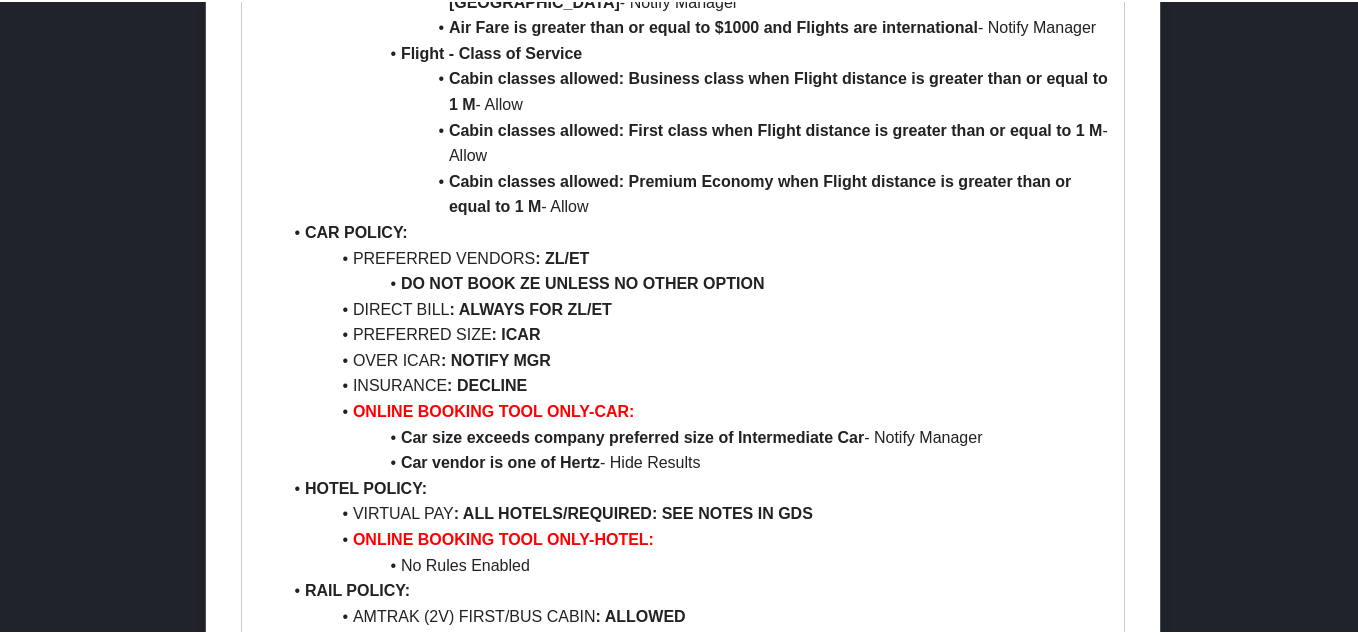 scroll, scrollTop: 8700, scrollLeft: 0, axis: vertical 